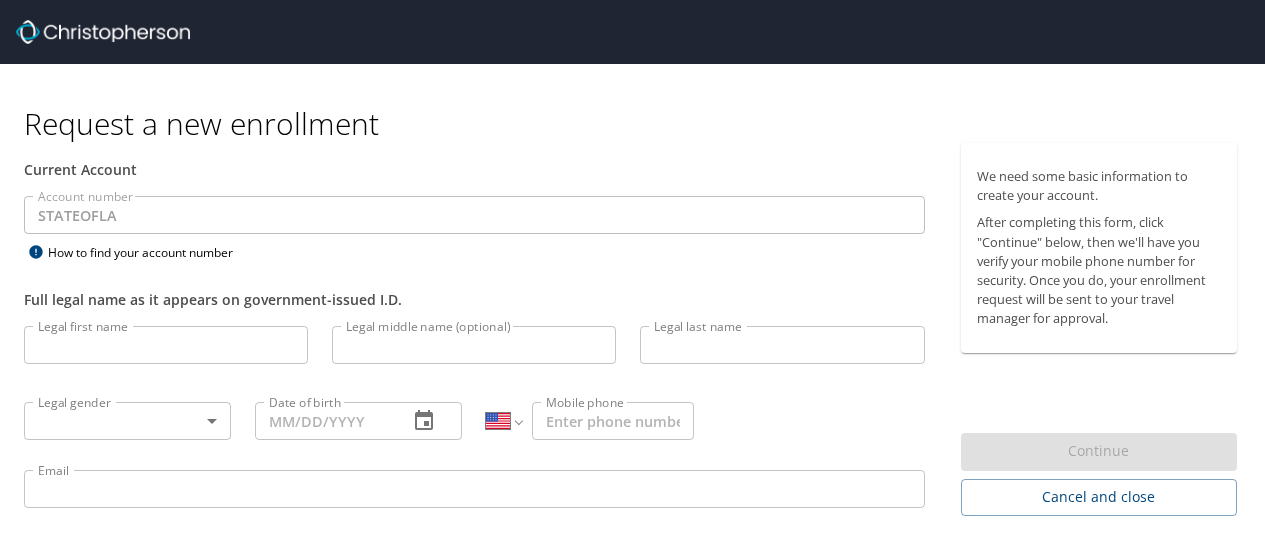 select on "US" 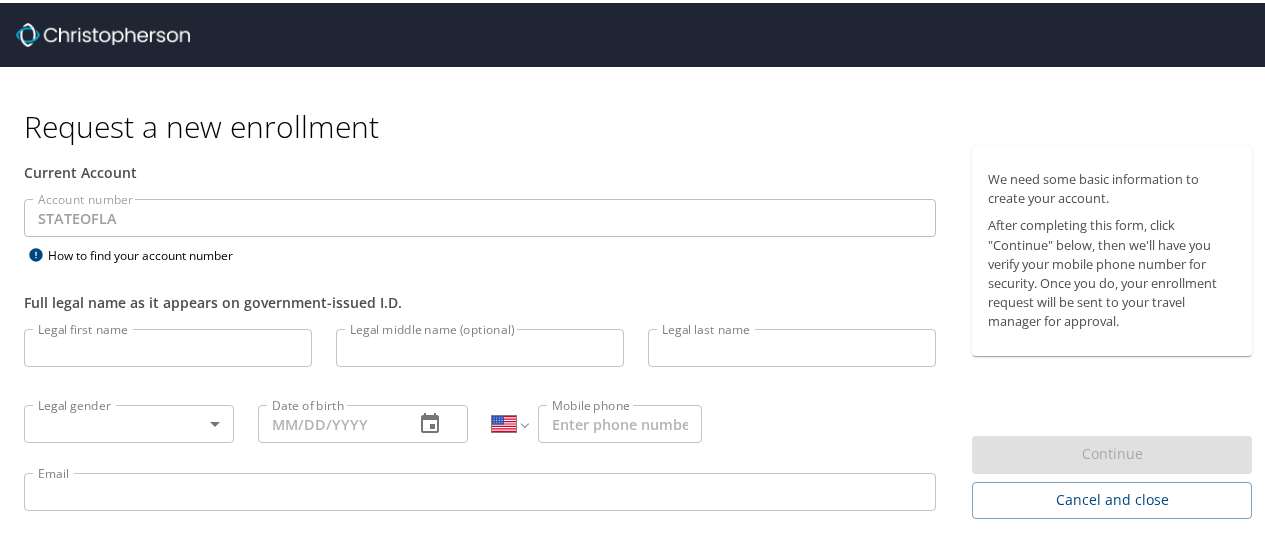 click on "Legal first name" at bounding box center [168, 345] 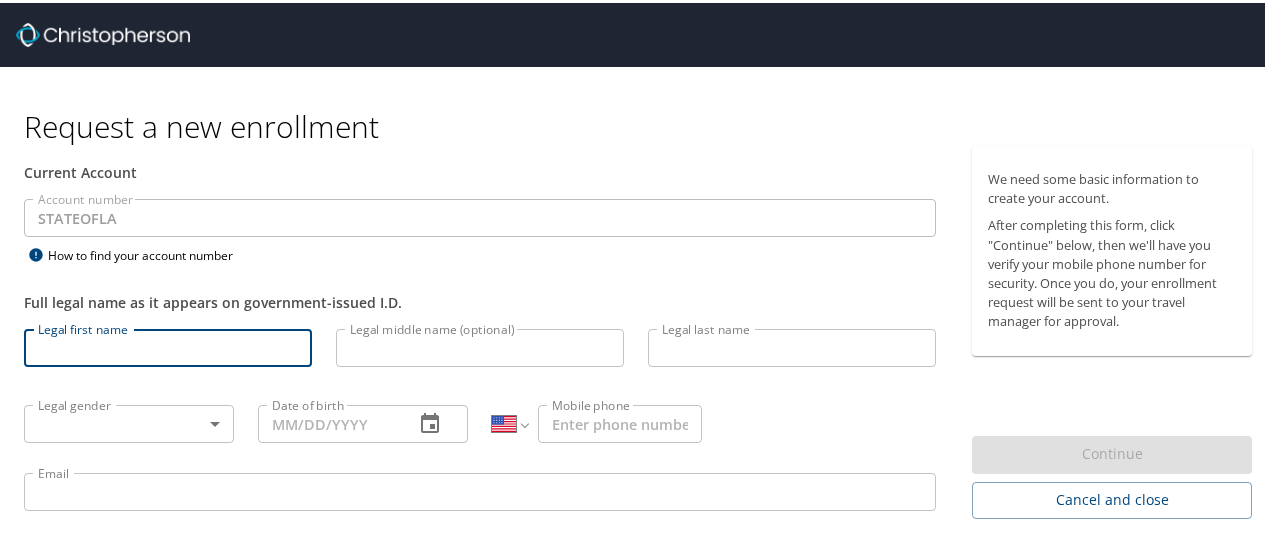type on "Nicholas" 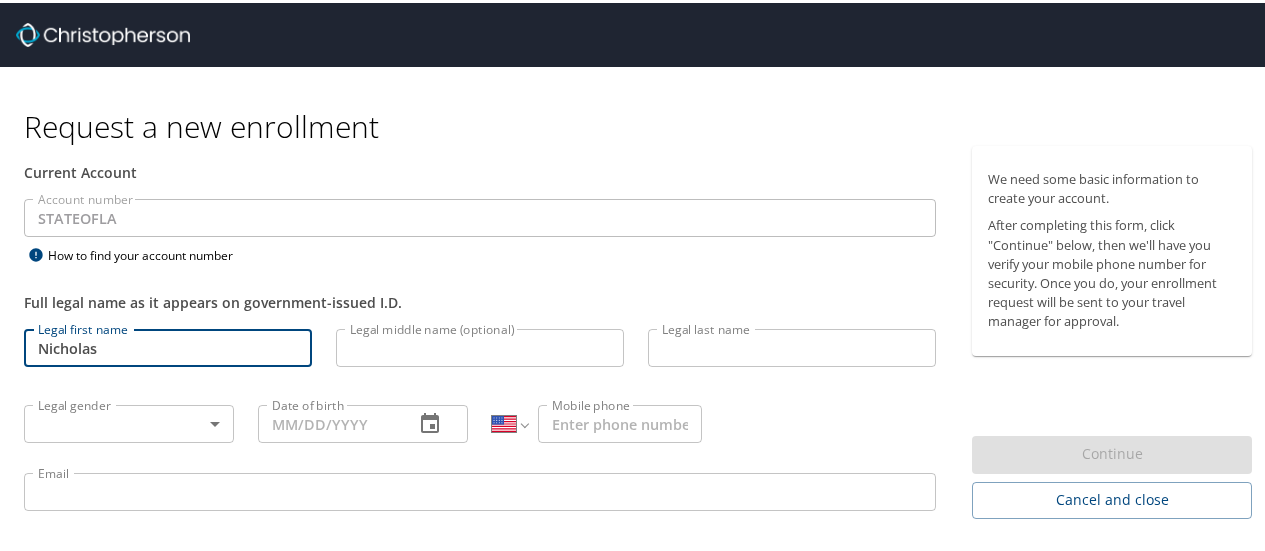 type on "[LAST]" 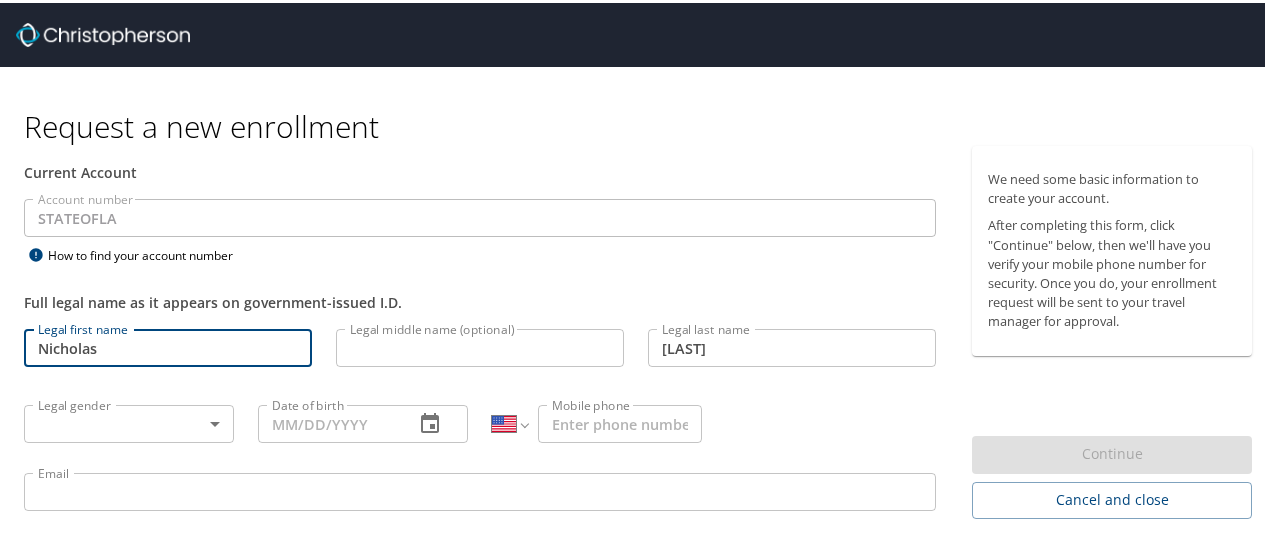 type on "nicholas.stange@[DOMAIN]" 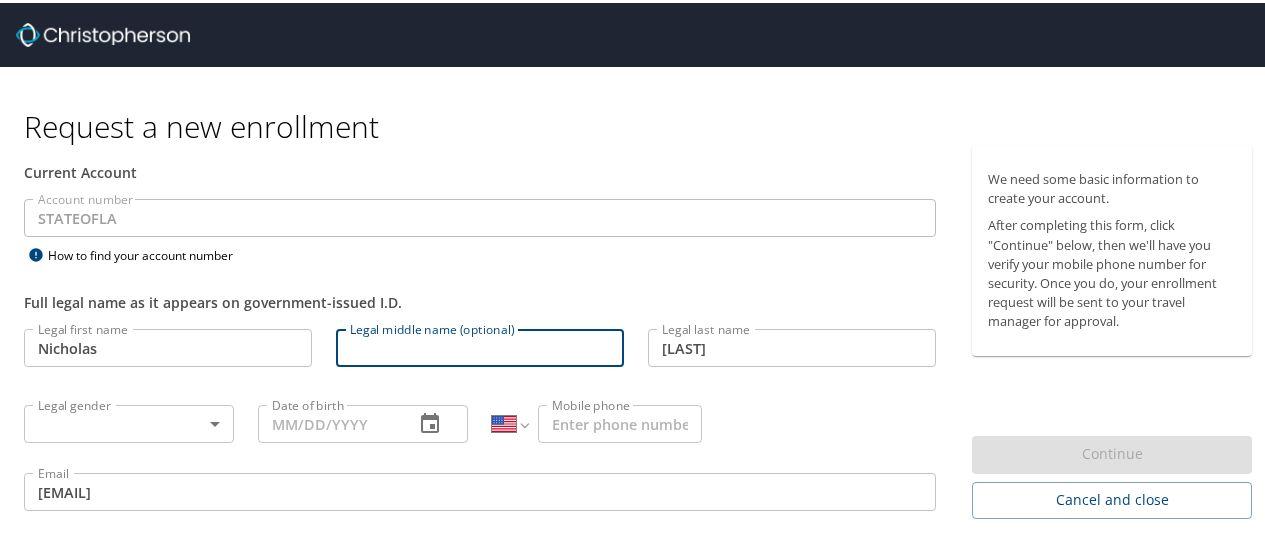 click on "Legal middle name (optional)" at bounding box center (480, 345) 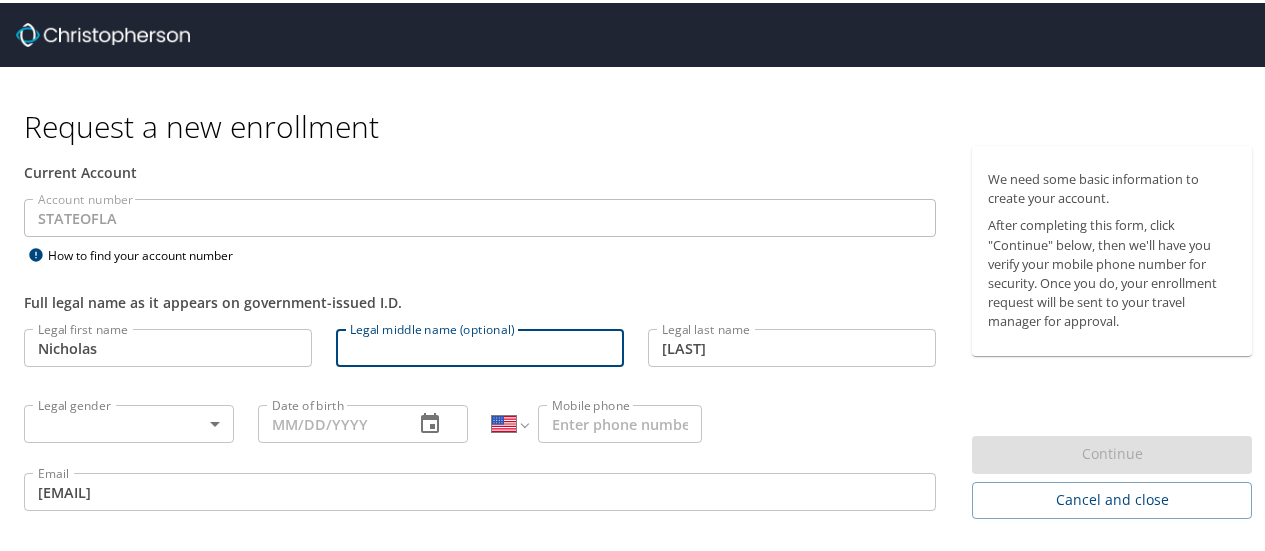 type on "R" 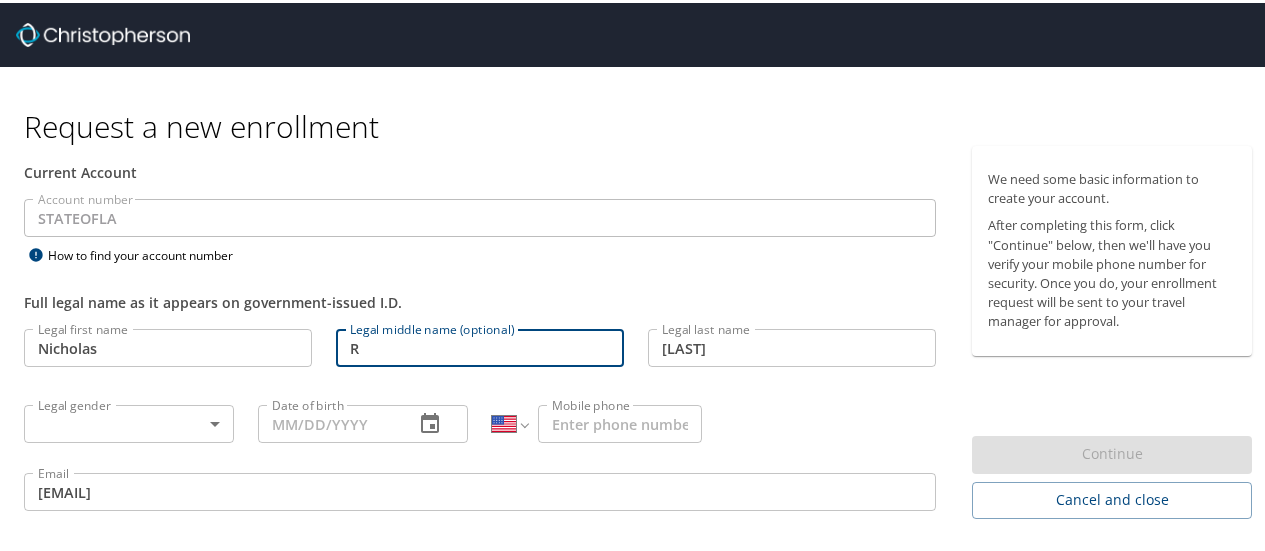 type on "(515) 505-0922" 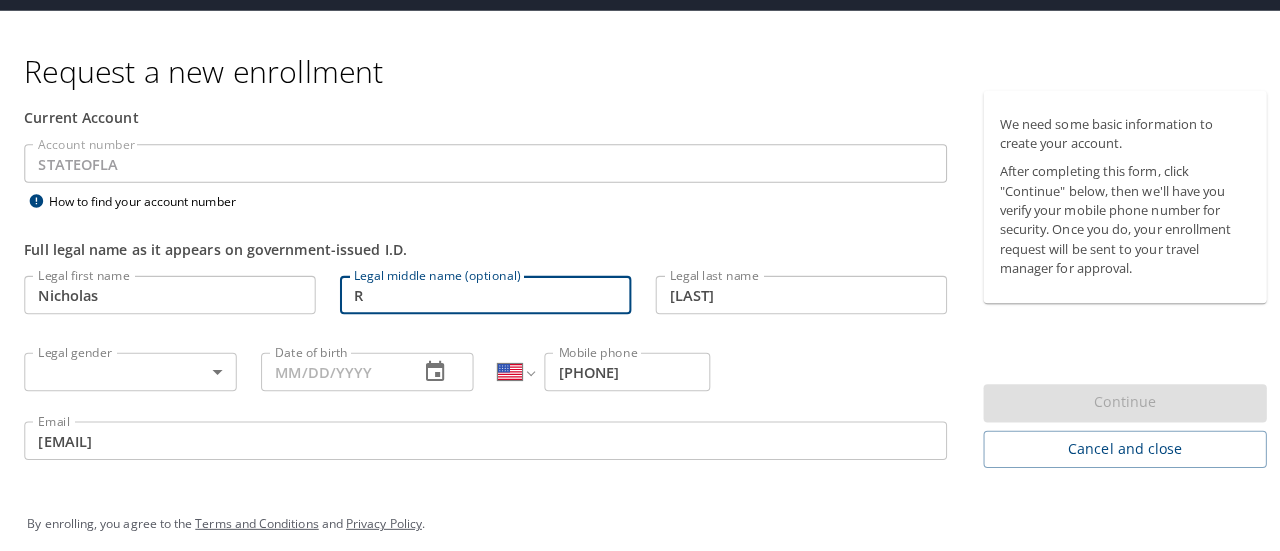 scroll, scrollTop: 64, scrollLeft: 0, axis: vertical 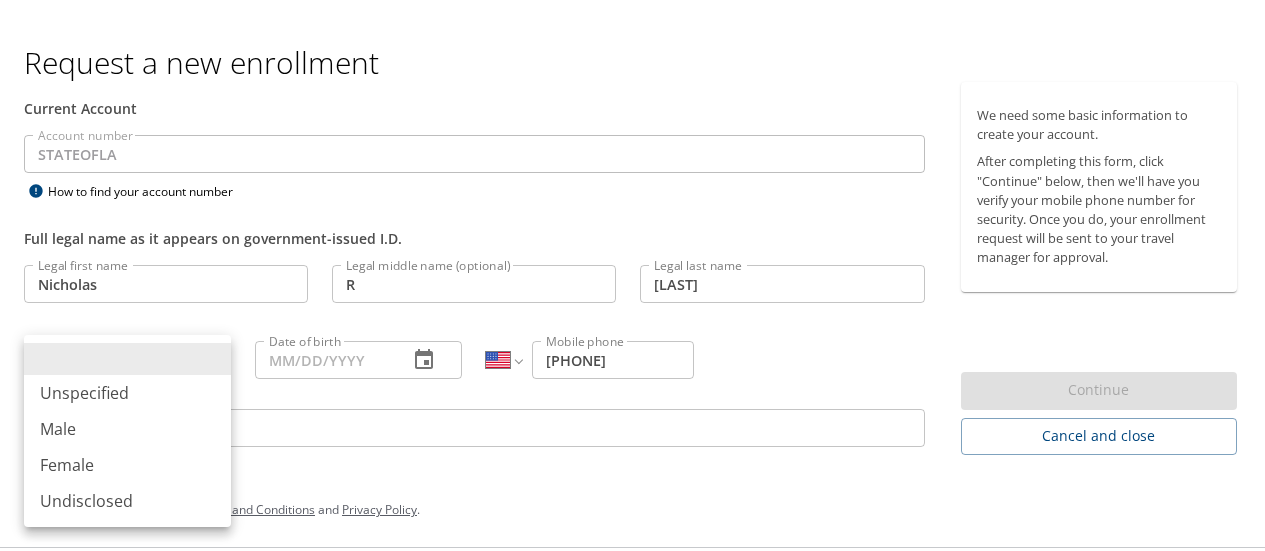 click on "Request a new enrollment Current Account Account number STATEOFLA Account number  How to find your account number Full legal name as it appears on government-issued I.D. Legal first name Nicholas Legal first name Legal middle name (optional) R Legal middle name (optional) Legal last name Stange Legal last name Legal gender ​ Legal gender Date of birth Date of birth International Afghanistan Åland Islands Albania Algeria American Samoa Andorra Angola Anguilla Antigua and Barbuda Argentina Armenia Aruba Ascension Island Australia Austria Azerbaijan Bahamas Bahrain Bangladesh Barbados Belarus Belgium Belize Benin Bermuda Bhutan Bolivia Bonaire, Sint Eustatius and Saba Bosnia and Herzegovina Botswana Brazil British Indian Ocean Territory Brunei Darussalam Bulgaria Burkina Faso Burma Burundi Cambodia Cameroon Canada Cape Verde Cayman Islands Central African Republic Chad Chile China Christmas Island Cocos (Keeling) Islands Colombia Comoros Congo Congo, Democratic Republic of the Cook Islands Costa Rica Croatia" at bounding box center [640, 211] 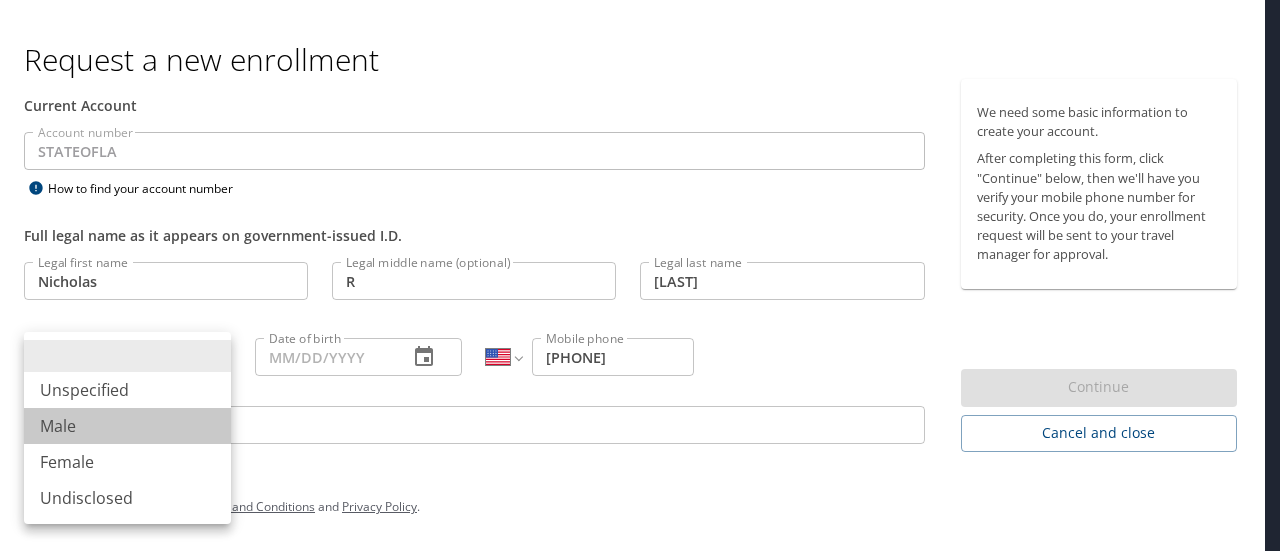 click on "Male" at bounding box center [127, 426] 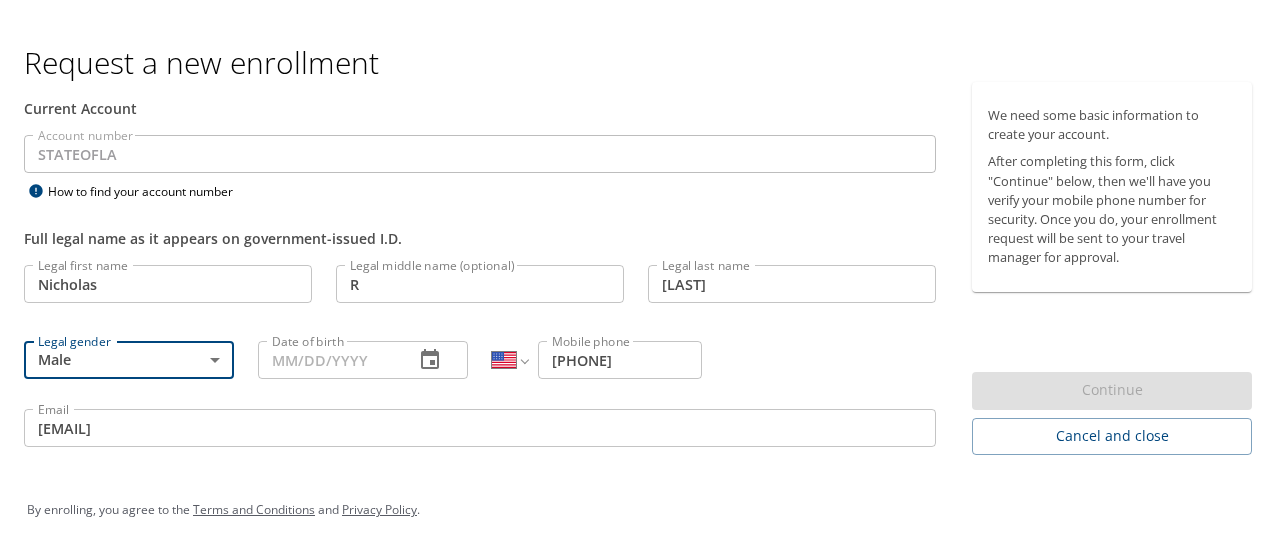click on "Date of birth" at bounding box center (328, 357) 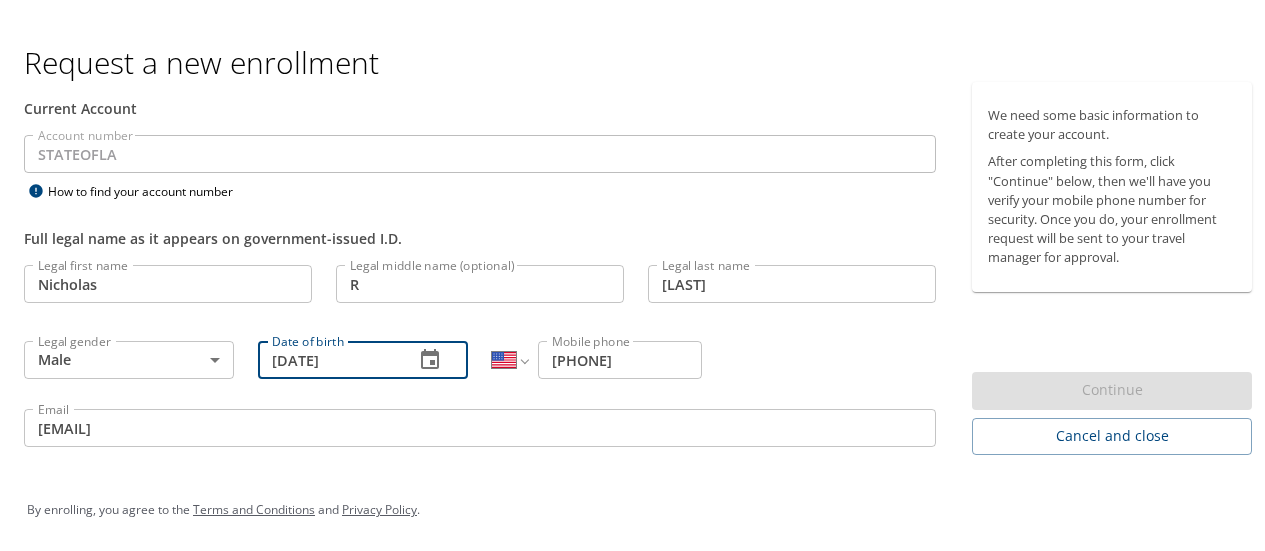 type on "11/12/1997" 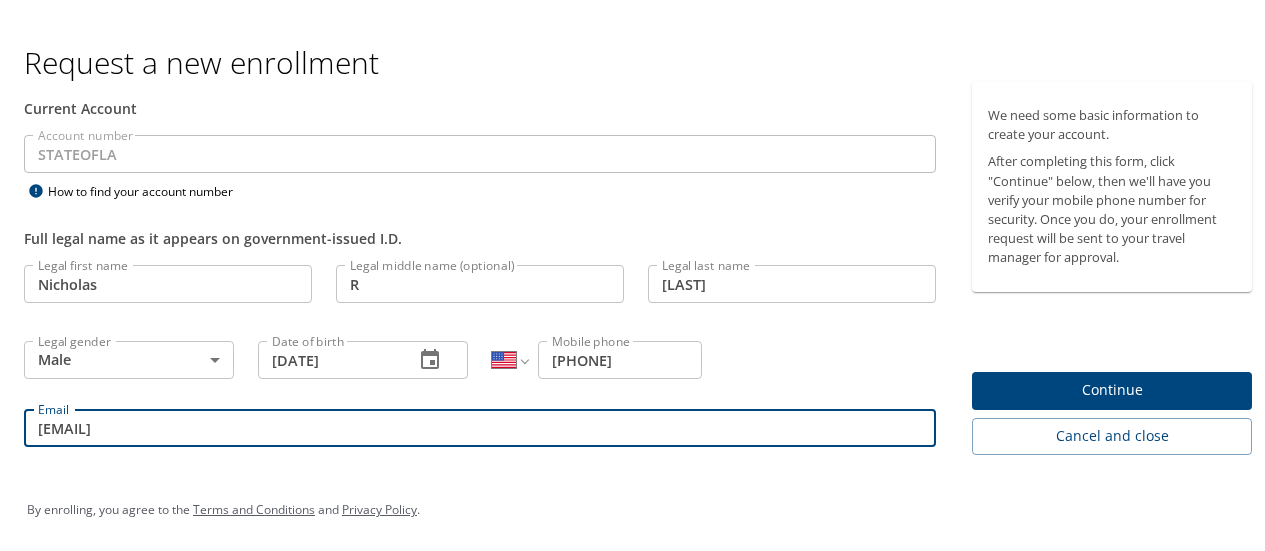 click on "By enrolling, you agree to the   Terms and Conditions   and   Privacy Policy ." at bounding box center (640, 507) 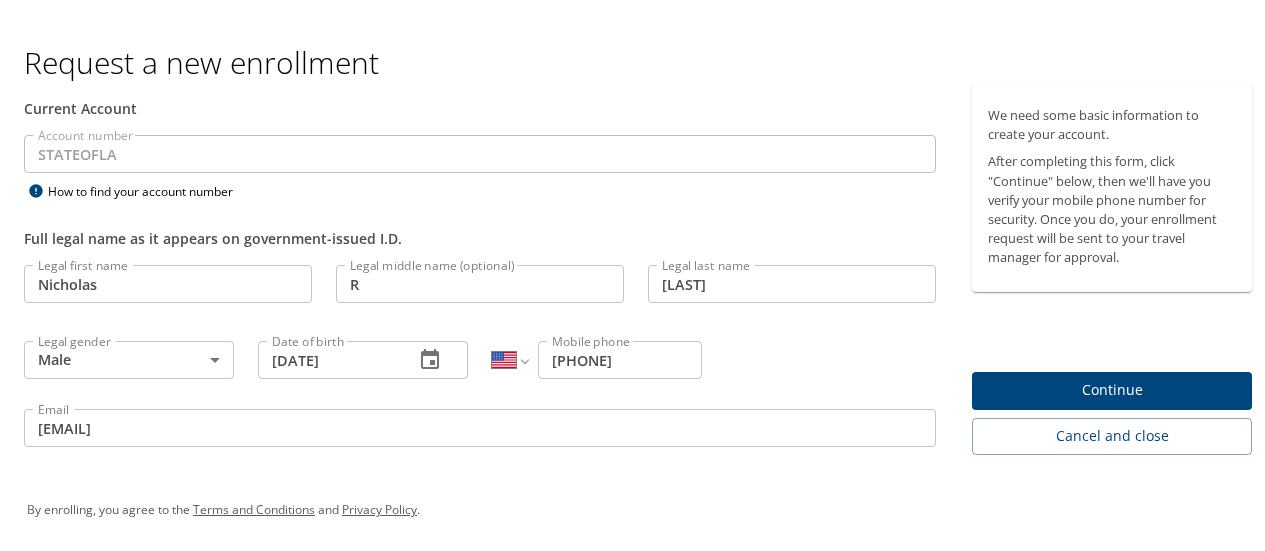 click on "Continue" at bounding box center [1112, 387] 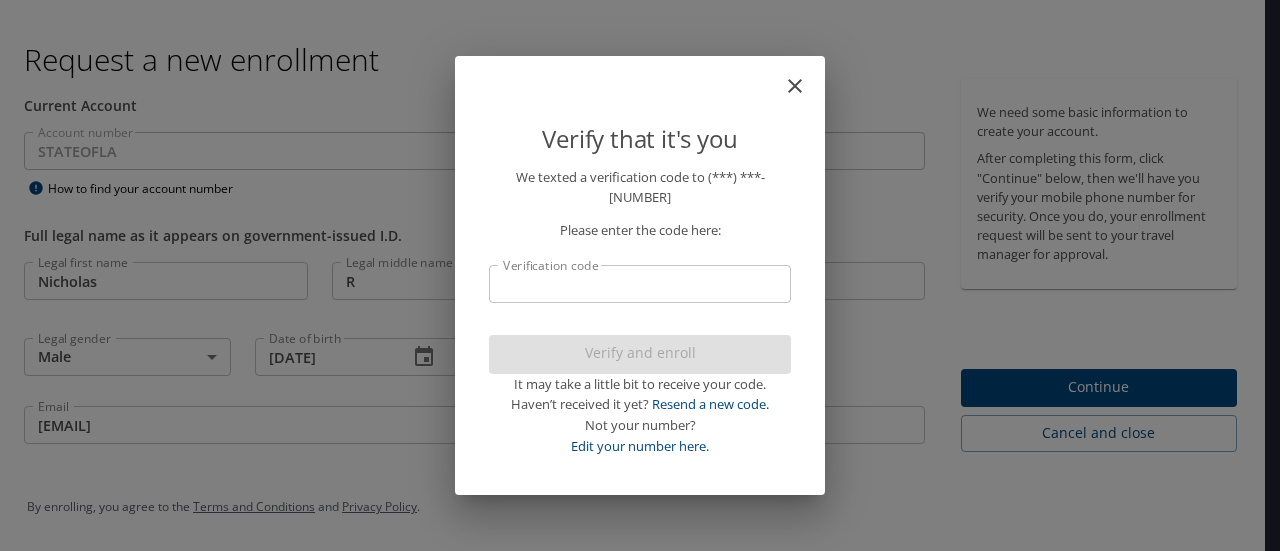 click on "Verification code" at bounding box center [640, 284] 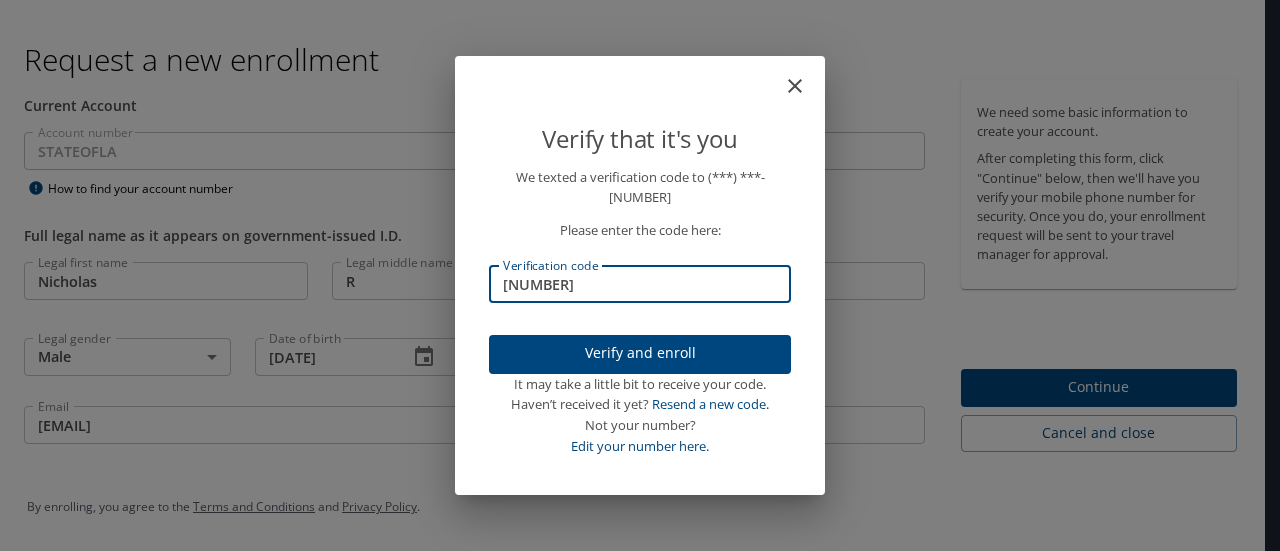 type on "145890" 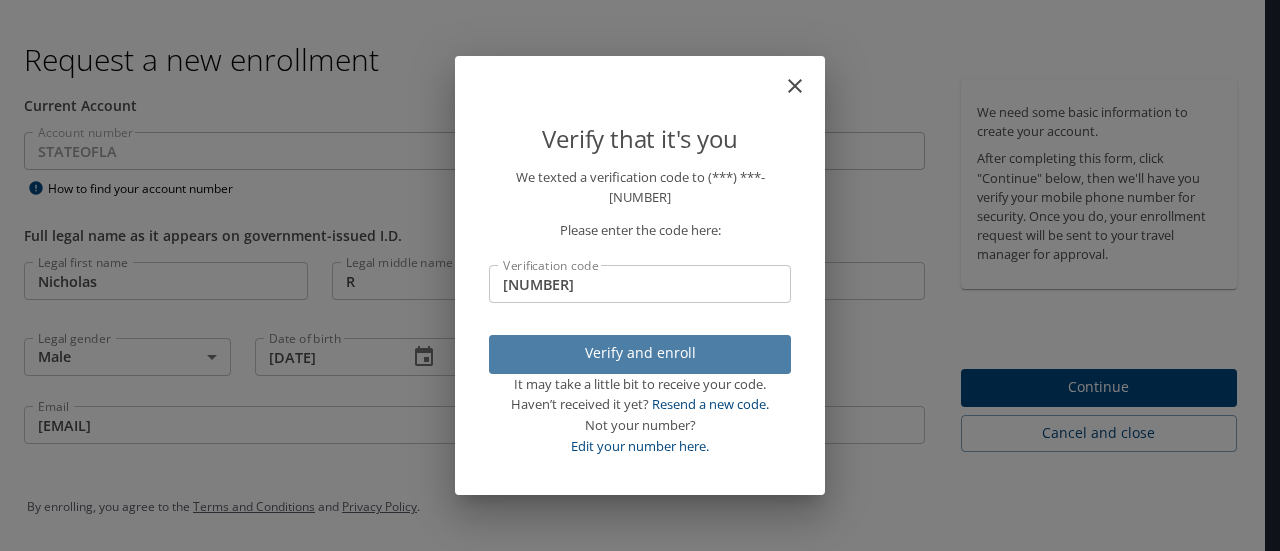 click on "Verify and enroll" at bounding box center (640, 353) 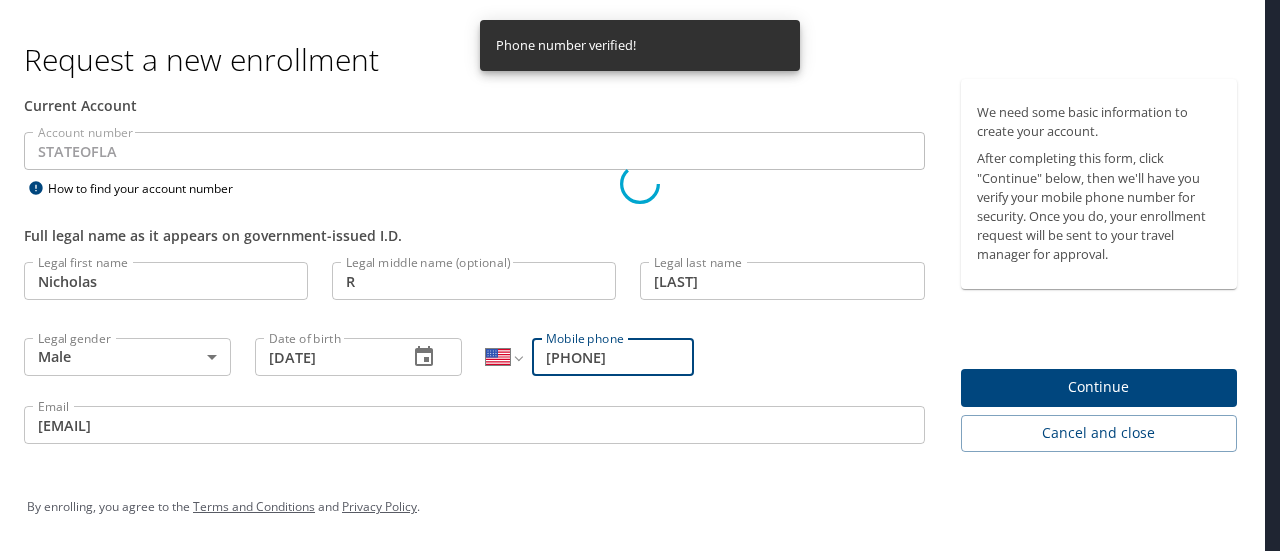 click on "Verify that it's you We texted a verification code to (***) ***- 0922 Please enter the code here: Verification code Verification code Verify and enroll It may take a little bit to receive your code. Haven’t received it yet?   Resend a new code. Not your number? Edit your number here." at bounding box center [640, 275] 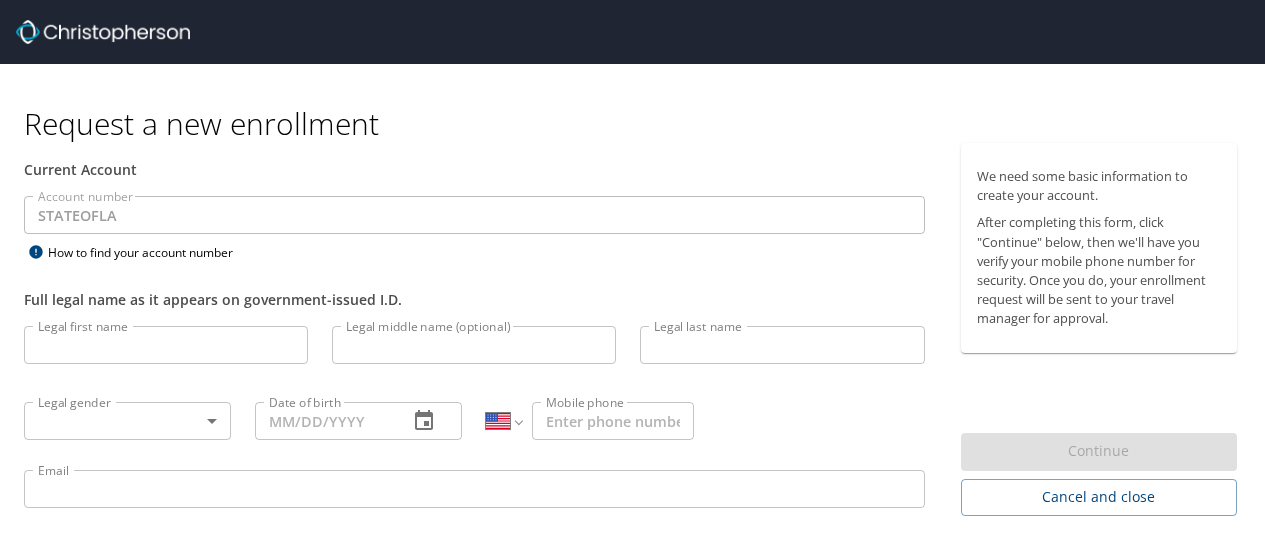 select on "US" 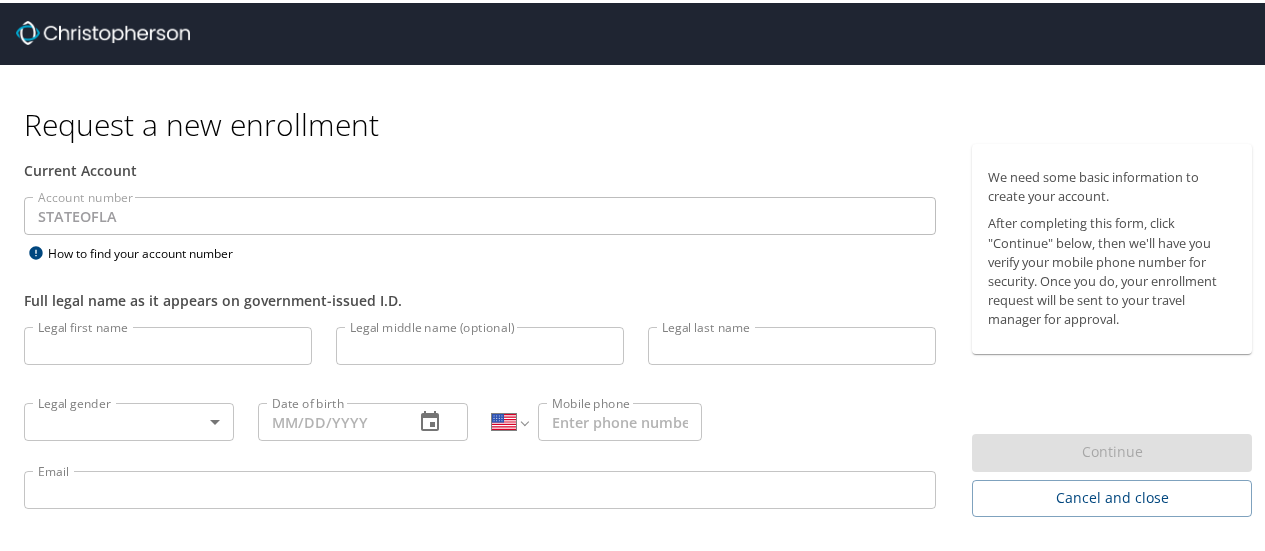 scroll, scrollTop: 0, scrollLeft: 0, axis: both 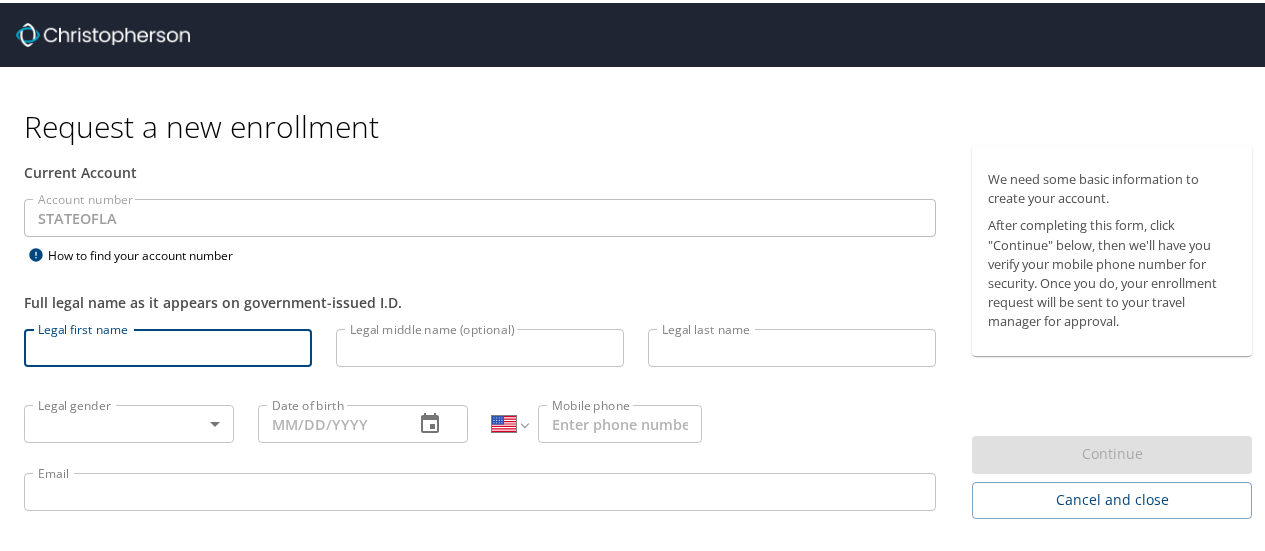 click on "Legal first name" at bounding box center [168, 345] 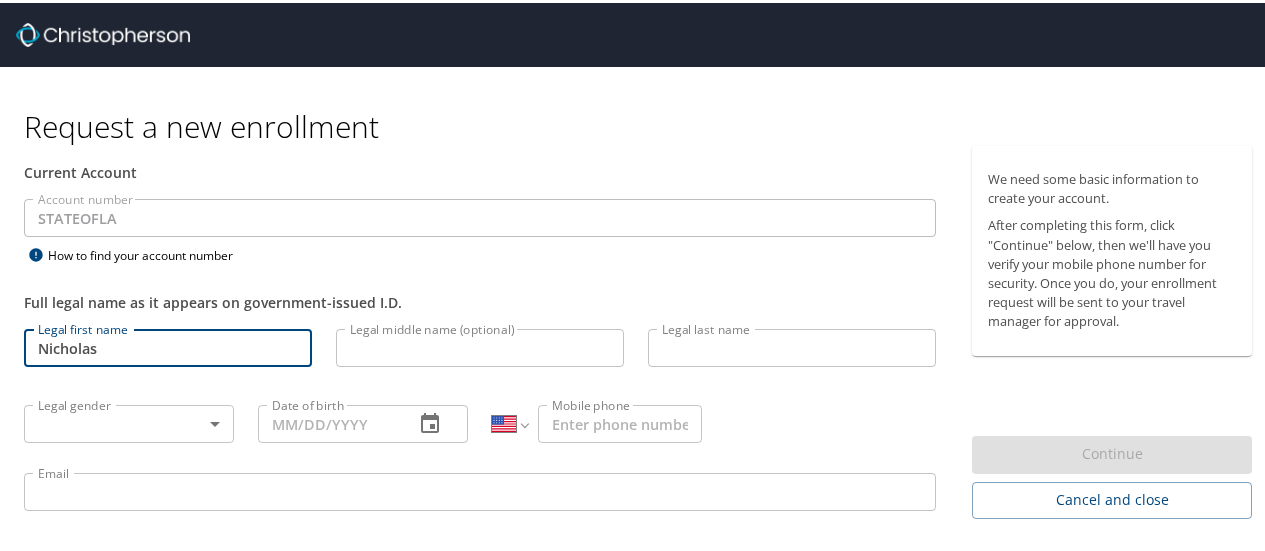type on "R" 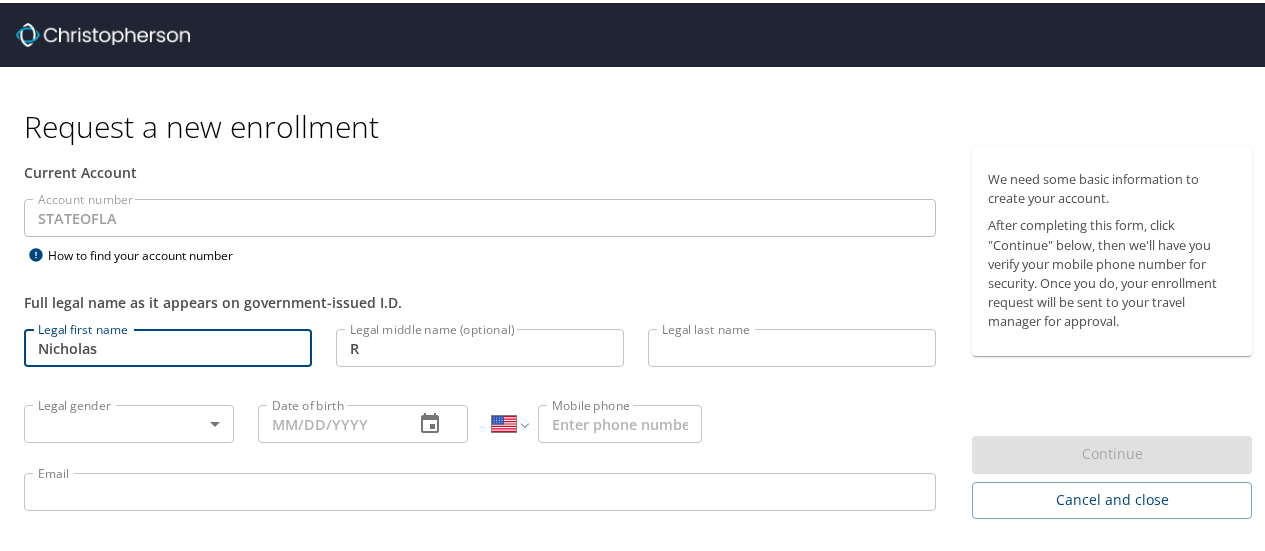 type on "Stange" 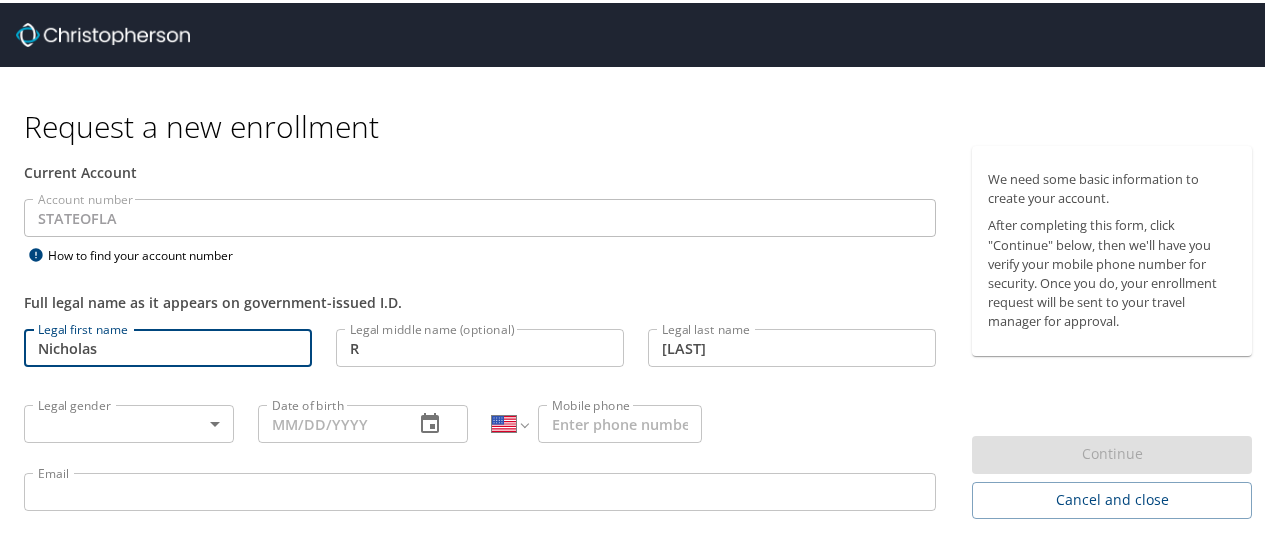 type on "(515) 505-0922" 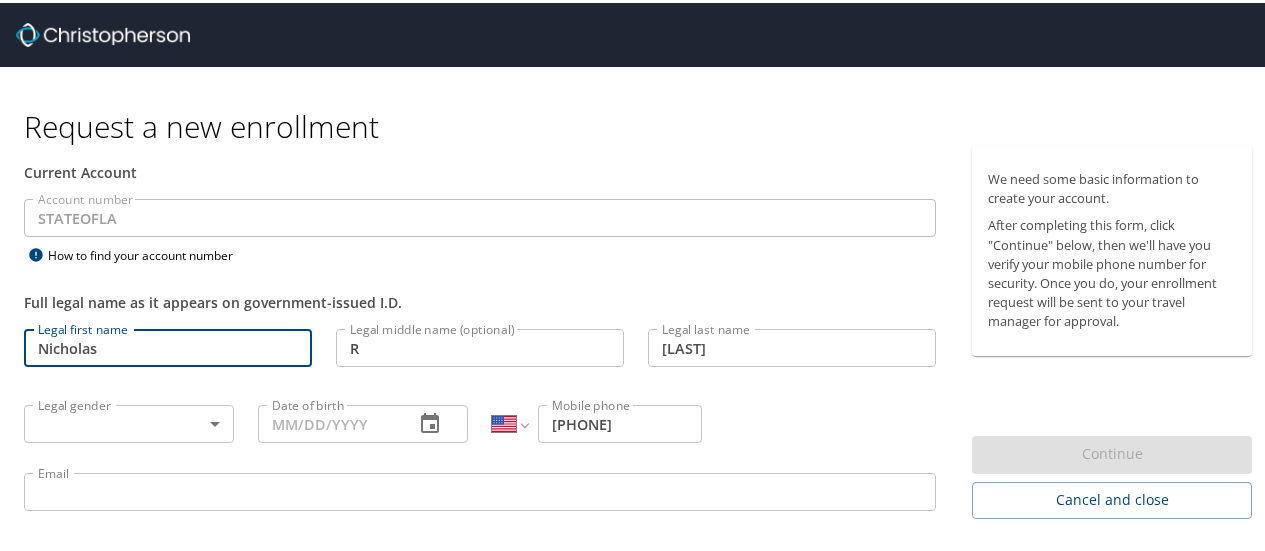 type on "nstange12@gmail.com" 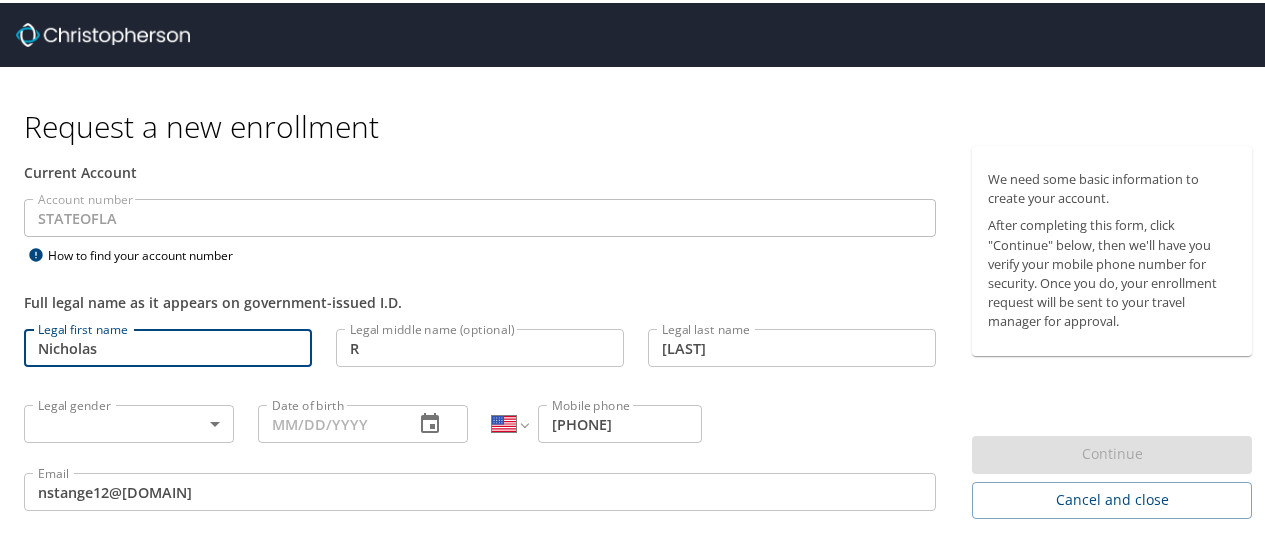 scroll, scrollTop: 64, scrollLeft: 0, axis: vertical 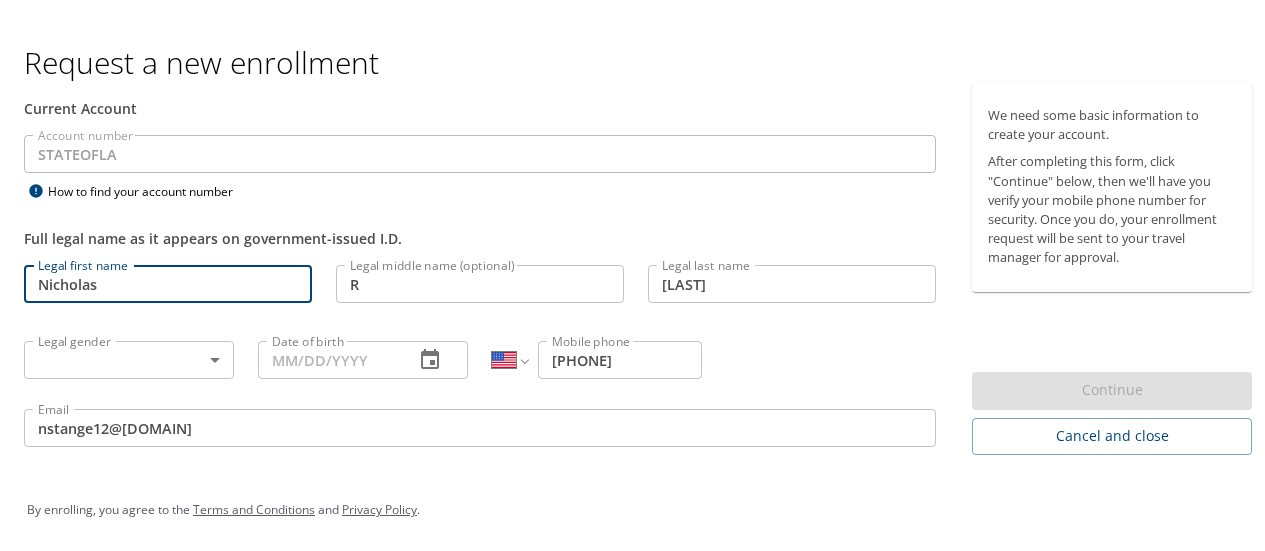click on "Date of birth" at bounding box center (328, 357) 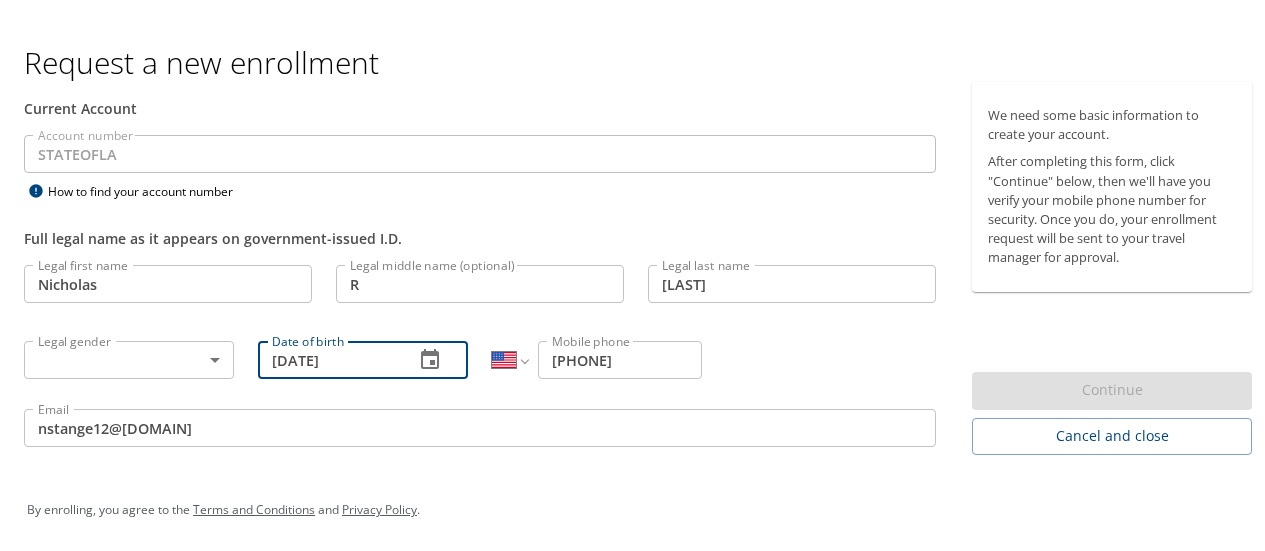 type on "11/12/1997" 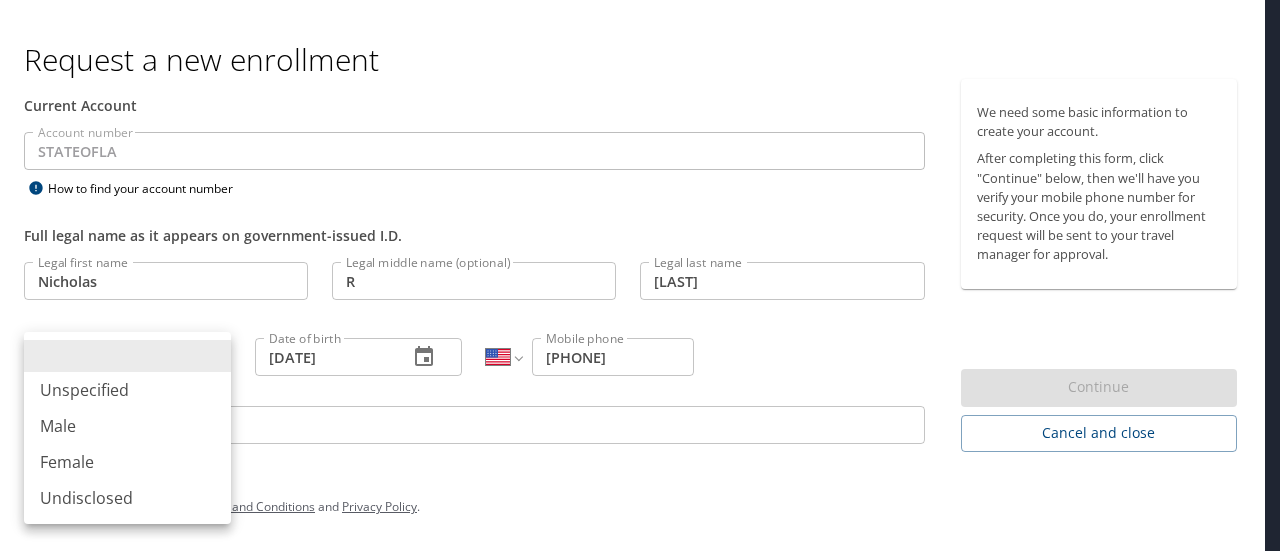 click on "Male" at bounding box center (127, 426) 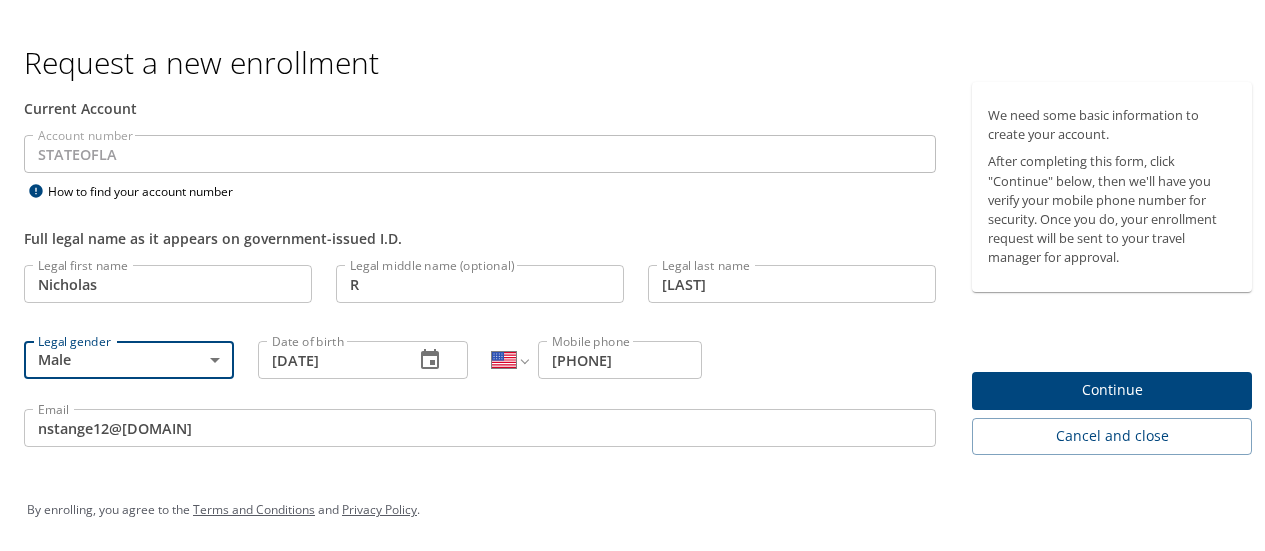 click on "nstange12@gmail.com" at bounding box center [480, 425] 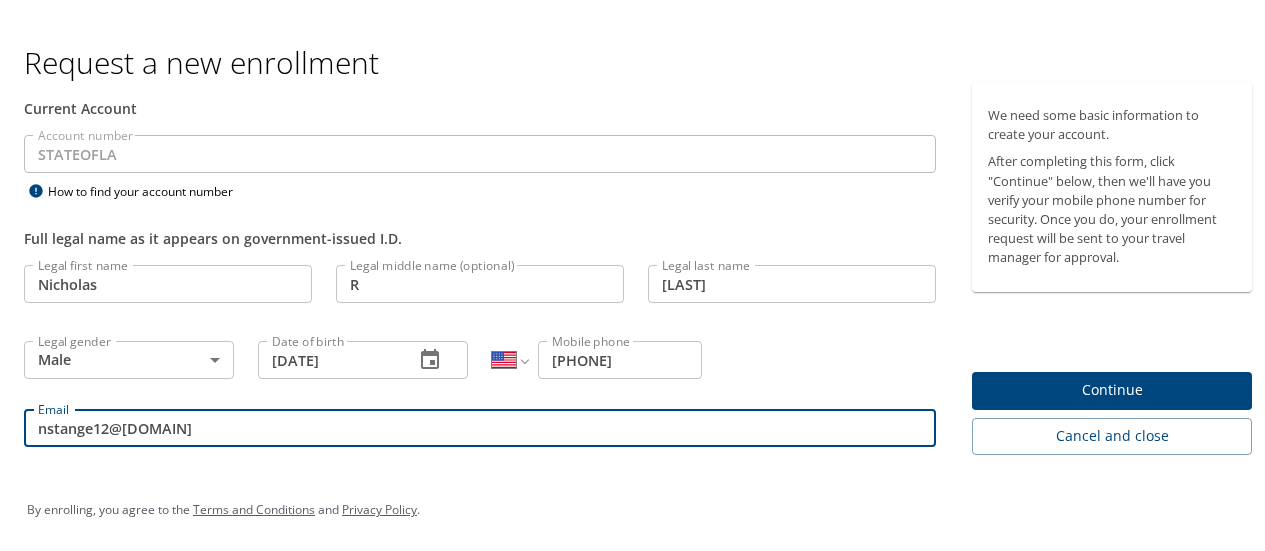 scroll, scrollTop: 0, scrollLeft: 0, axis: both 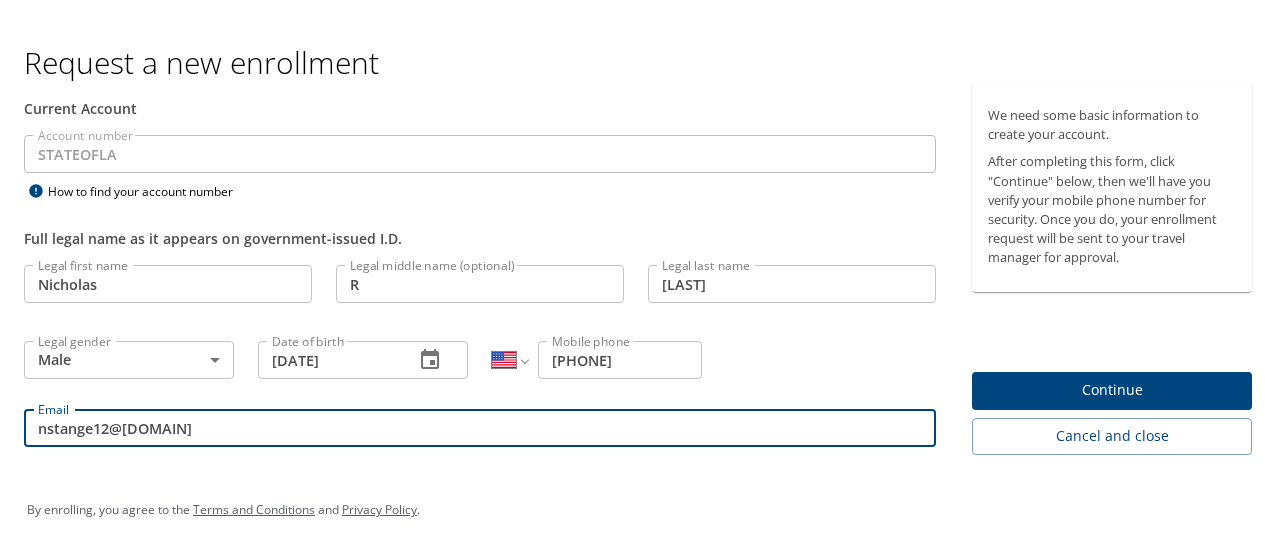 type on "nicholas.stange@lsuhs.edu" 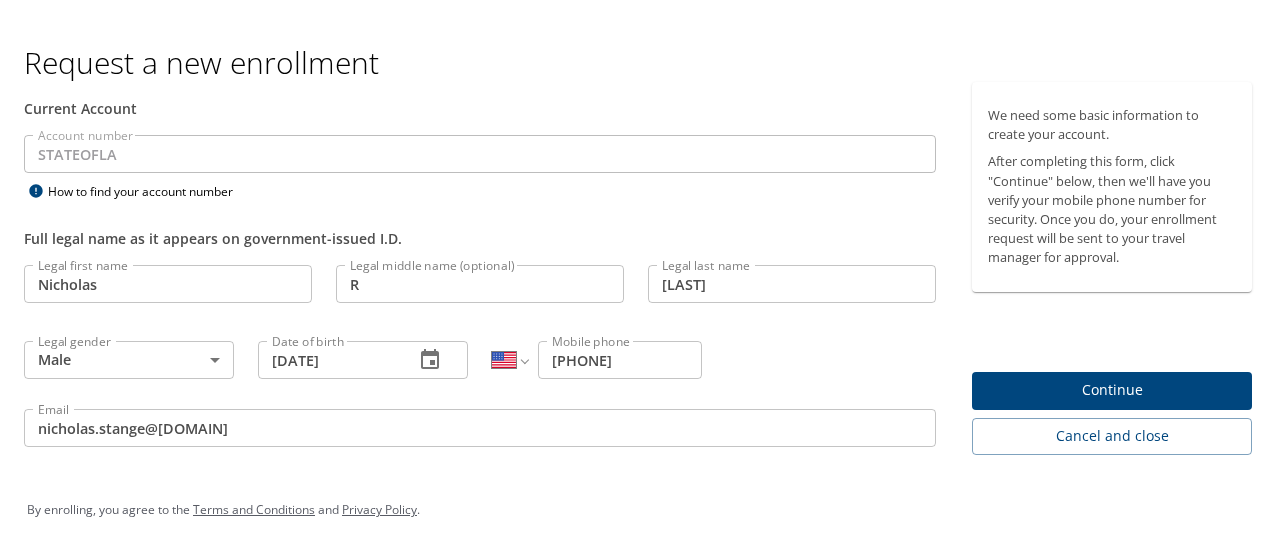 click on "By enrolling, you agree to the   Terms and Conditions   and   Privacy Policy ." at bounding box center (640, 507) 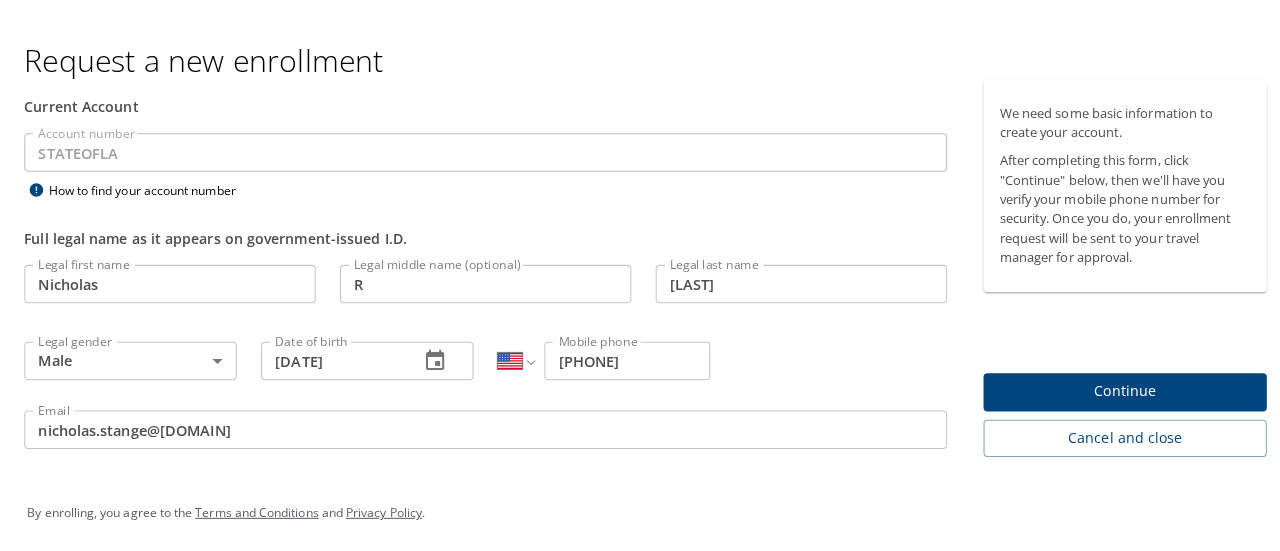 scroll, scrollTop: 0, scrollLeft: 0, axis: both 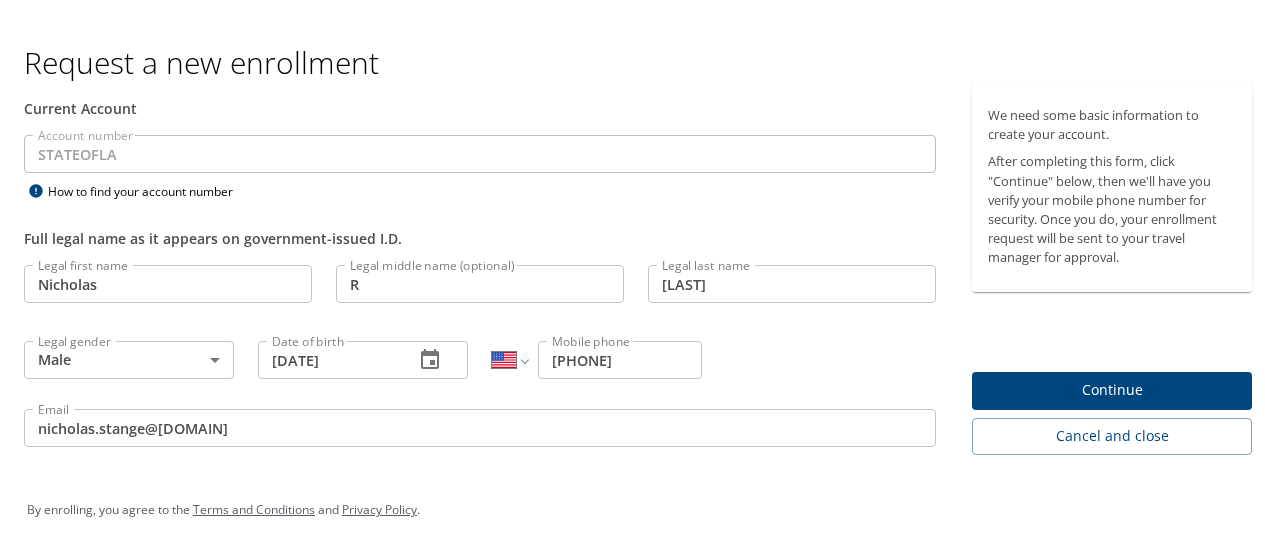 click on "Continue" at bounding box center [1112, 387] 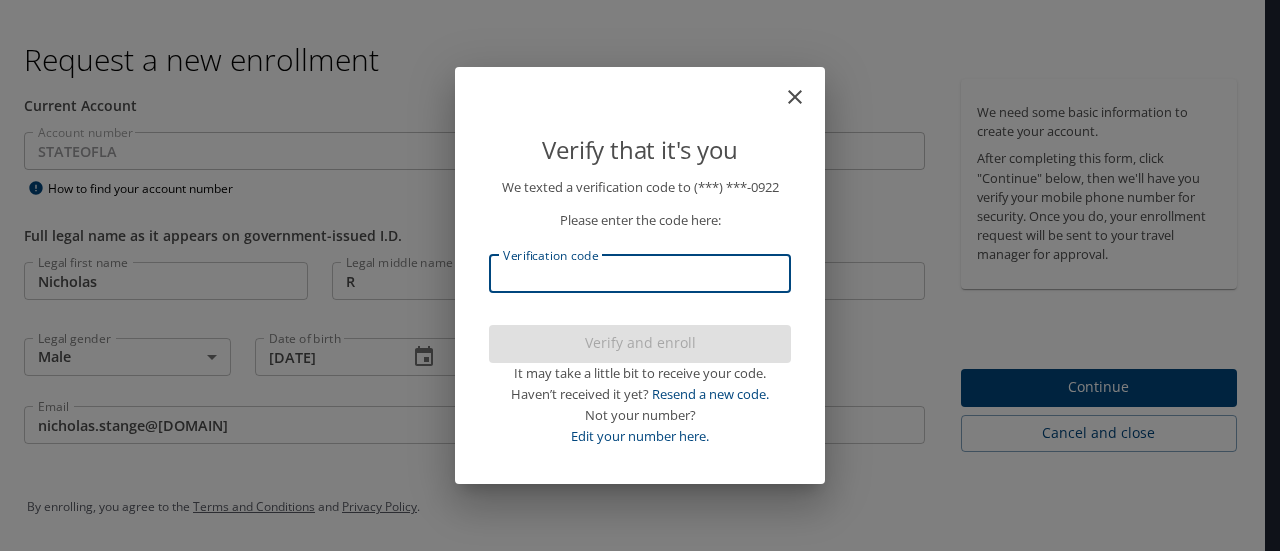 click on "Verification code" at bounding box center [640, 274] 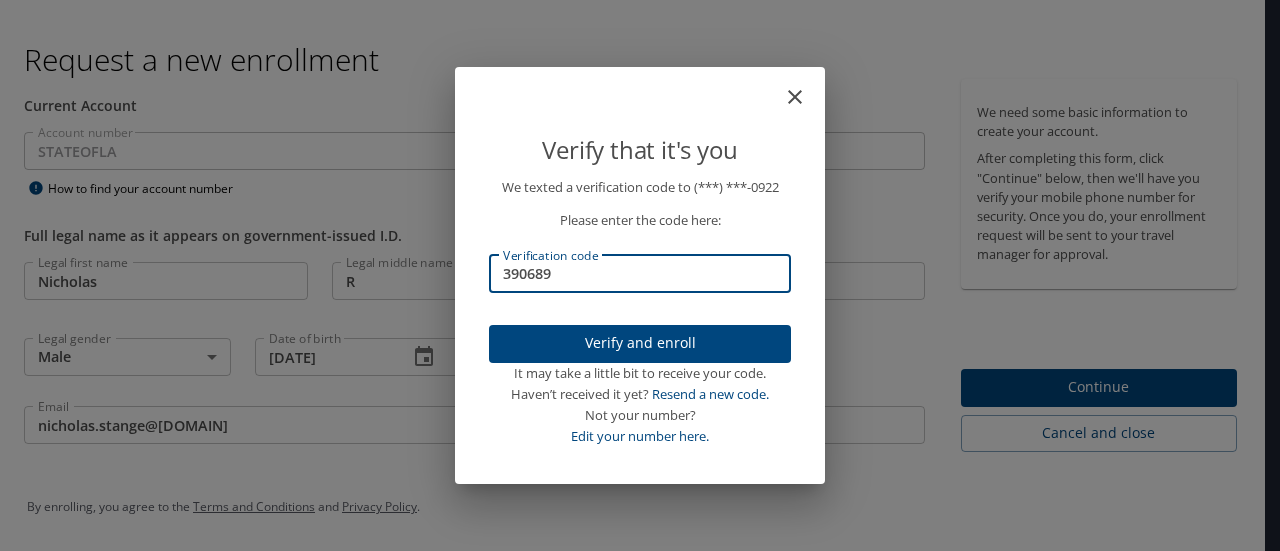 type on "390689" 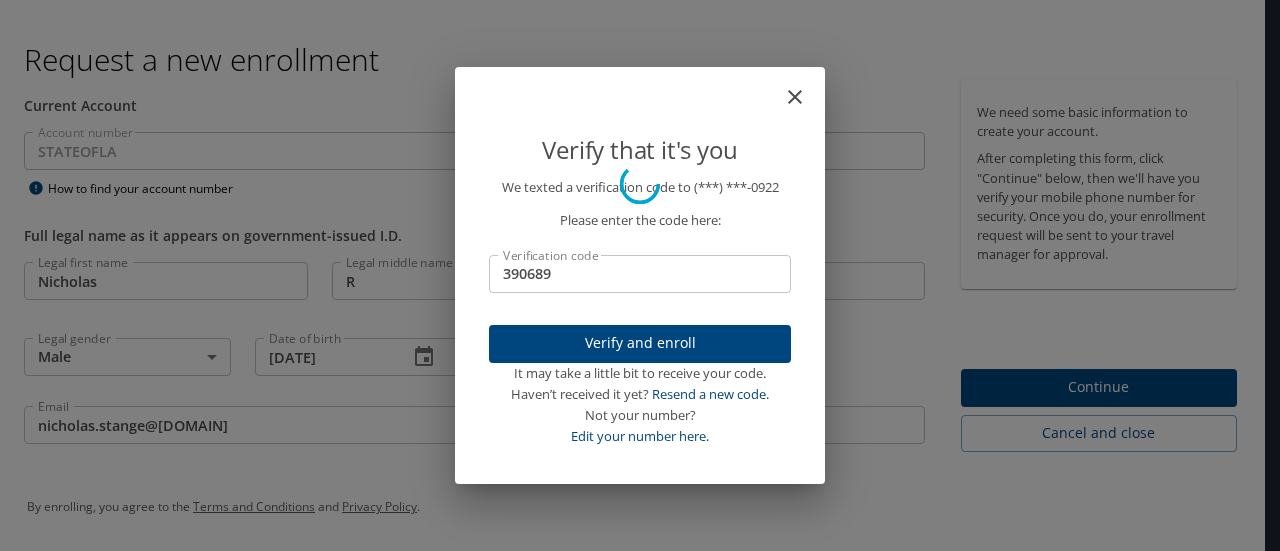 type 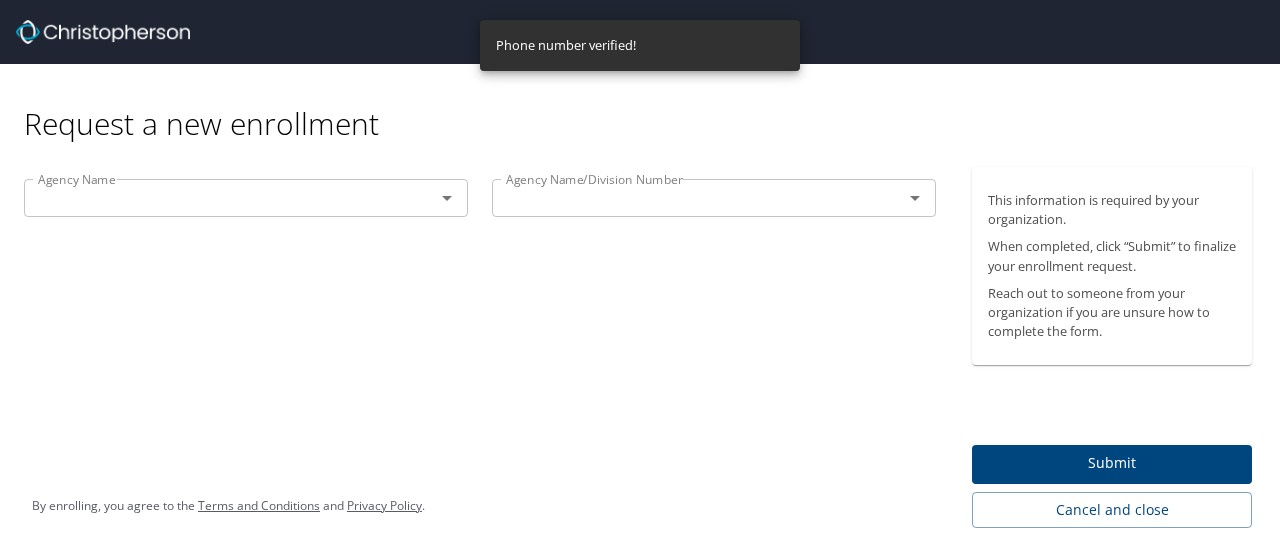 scroll, scrollTop: 0, scrollLeft: 0, axis: both 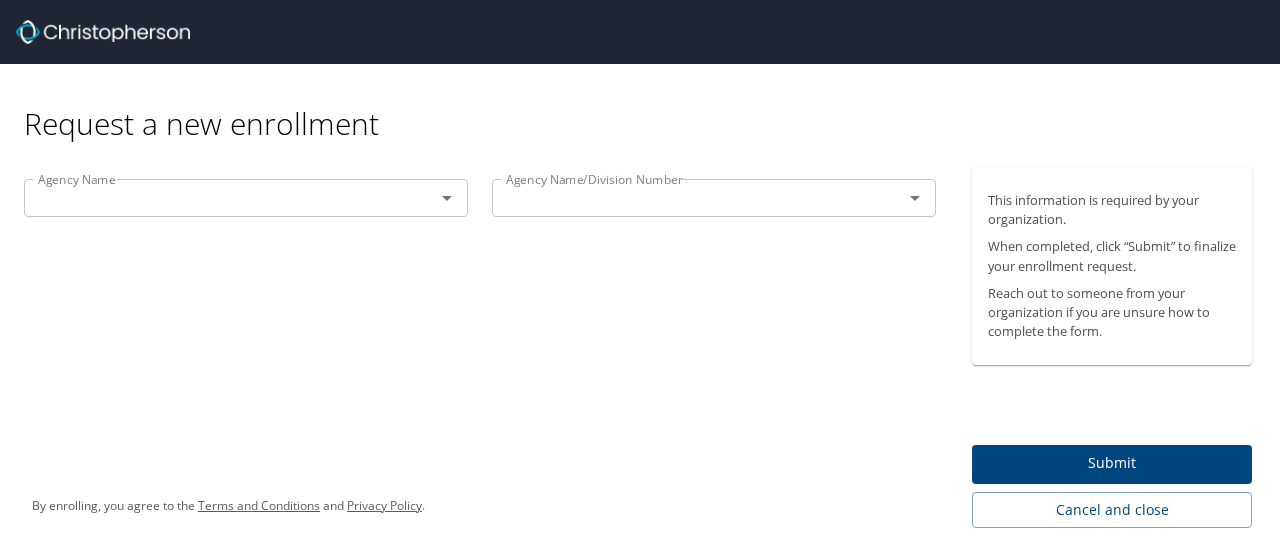 click at bounding box center (684, 198) 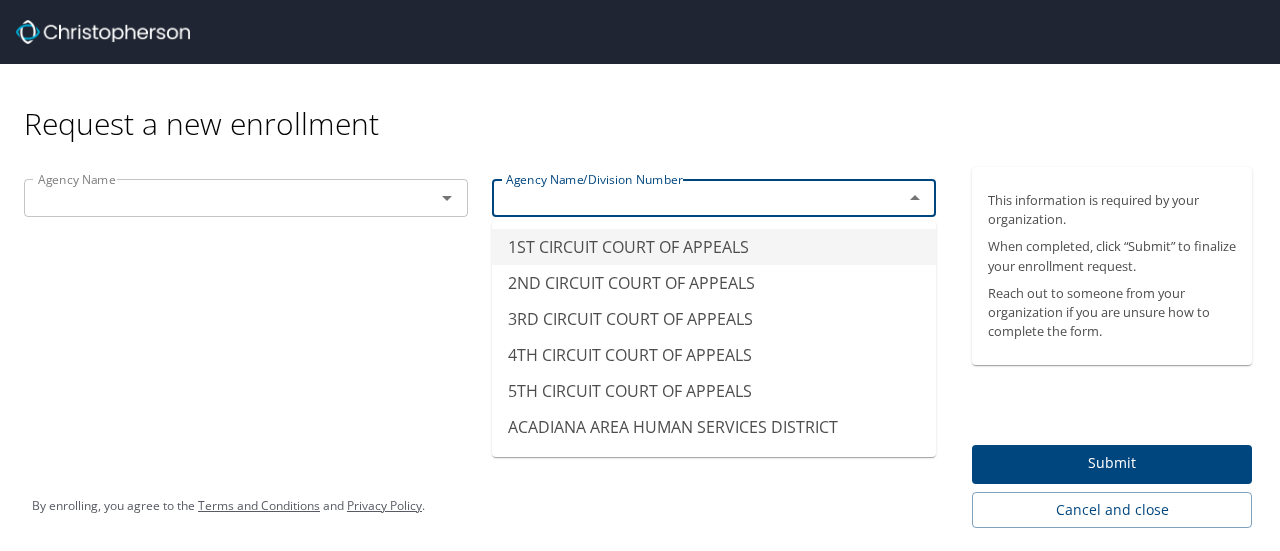 click on "Agency Name   Agency Name   Agency Name/Division Number   Agency Name/Division Number" at bounding box center [480, 347] 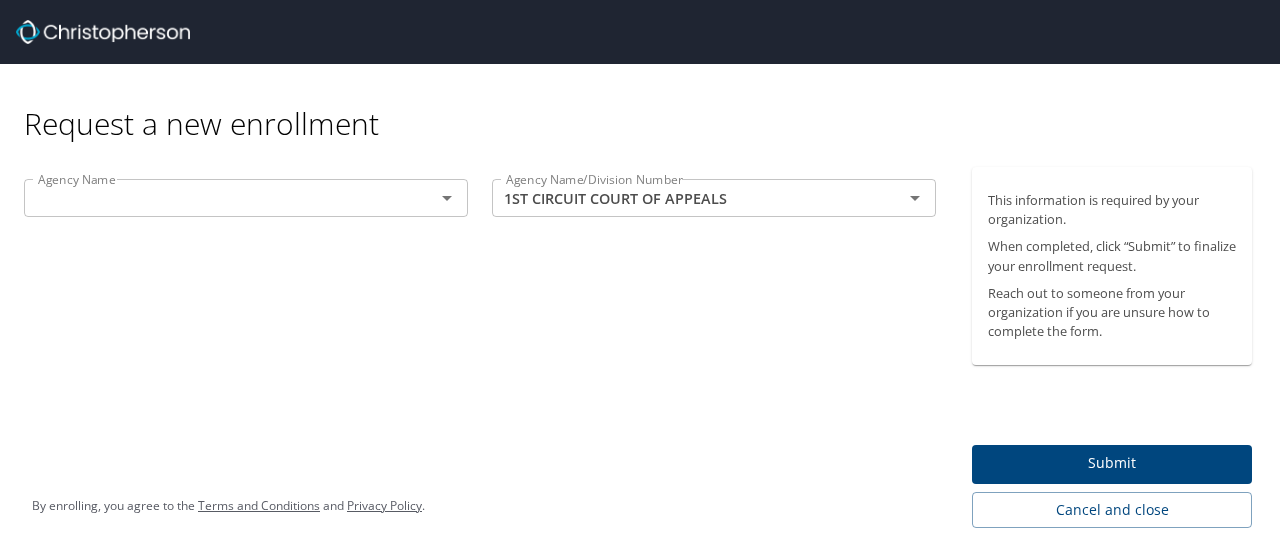 click 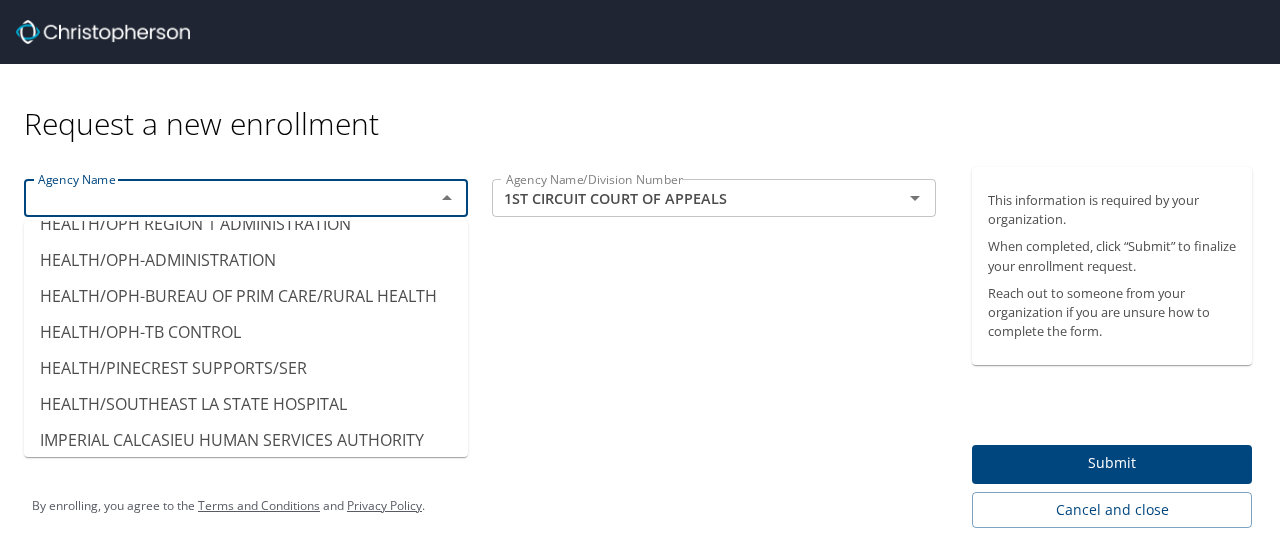 scroll, scrollTop: 8695, scrollLeft: 0, axis: vertical 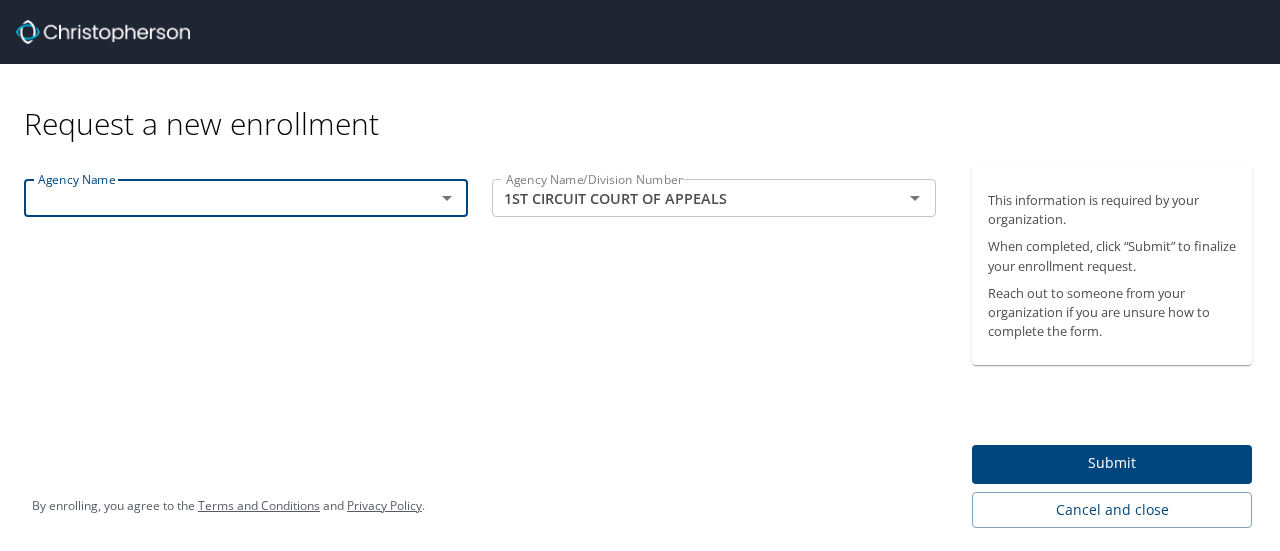 click at bounding box center [216, 198] 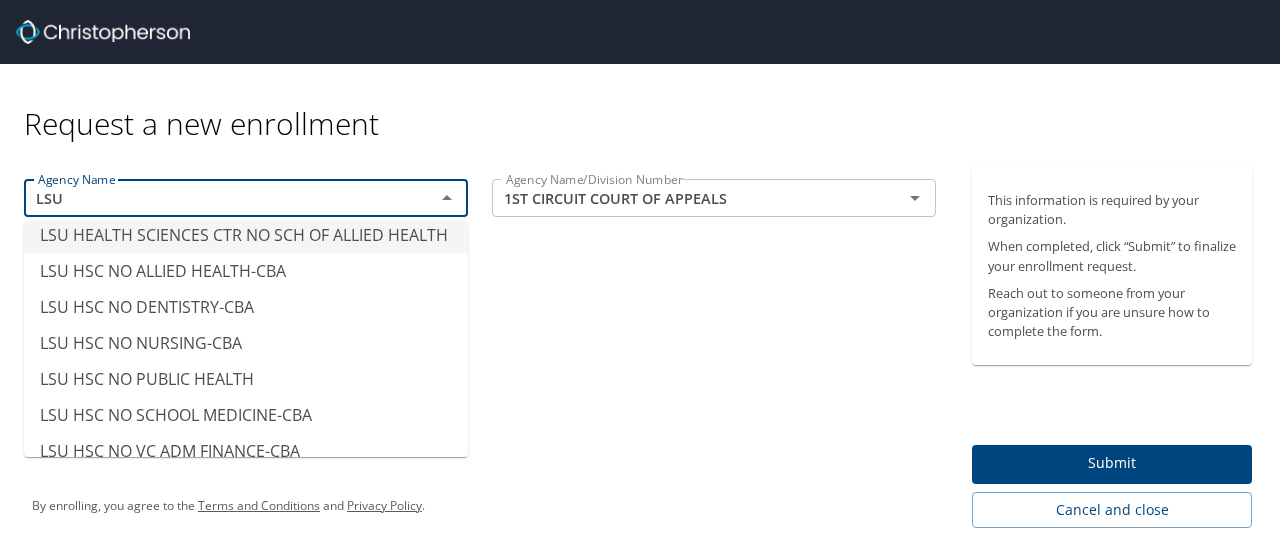 scroll, scrollTop: 0, scrollLeft: 0, axis: both 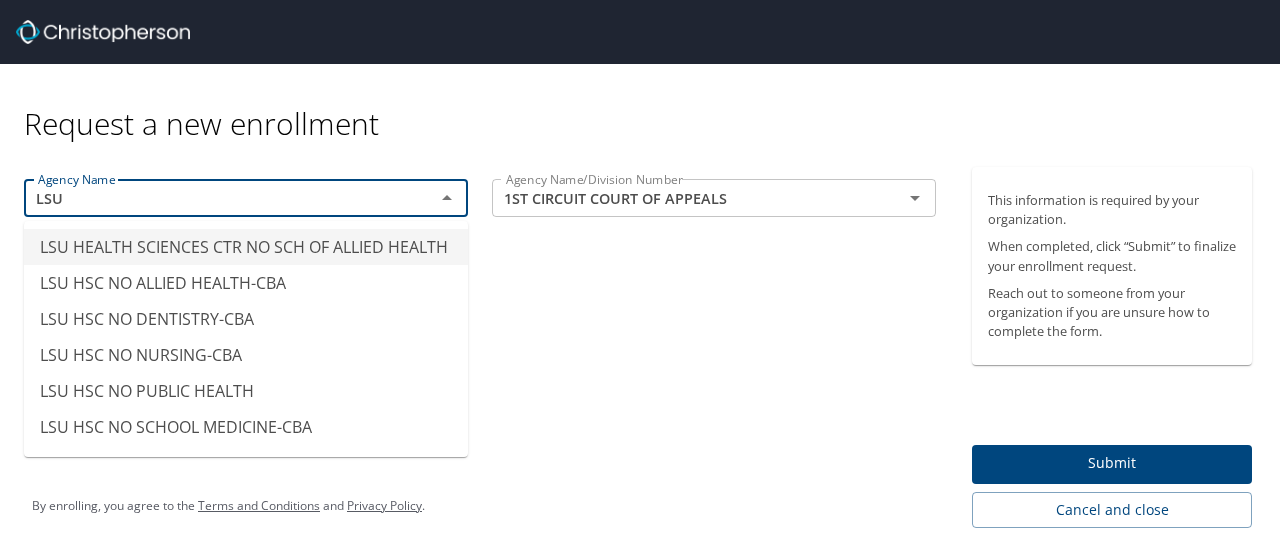 drag, startPoint x: 181, startPoint y: 205, endPoint x: 0, endPoint y: 194, distance: 181.33394 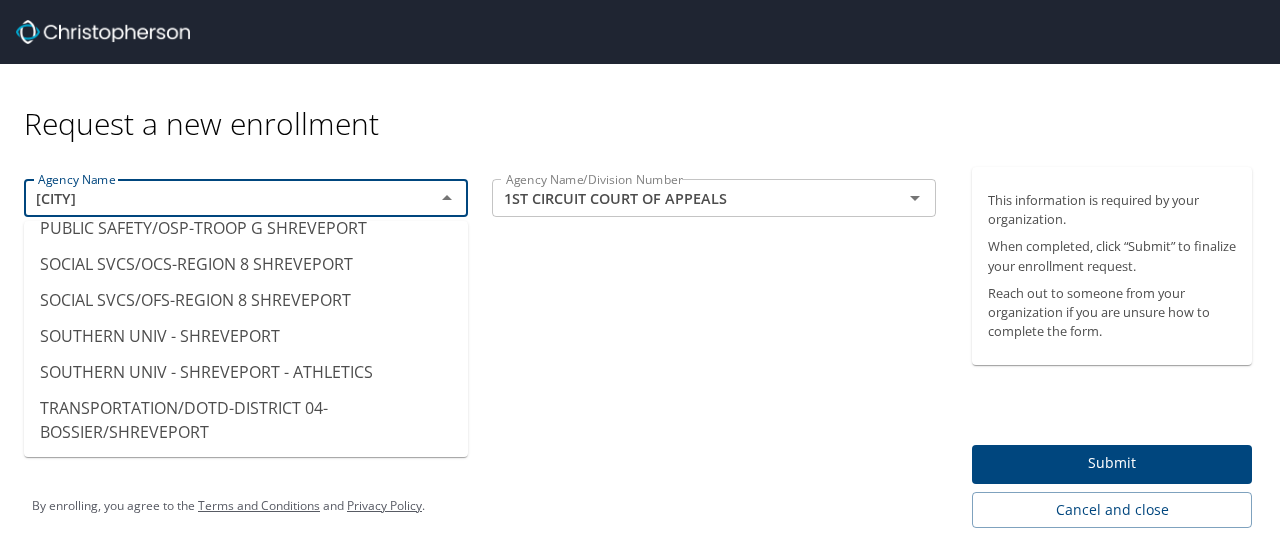 scroll, scrollTop: 0, scrollLeft: 0, axis: both 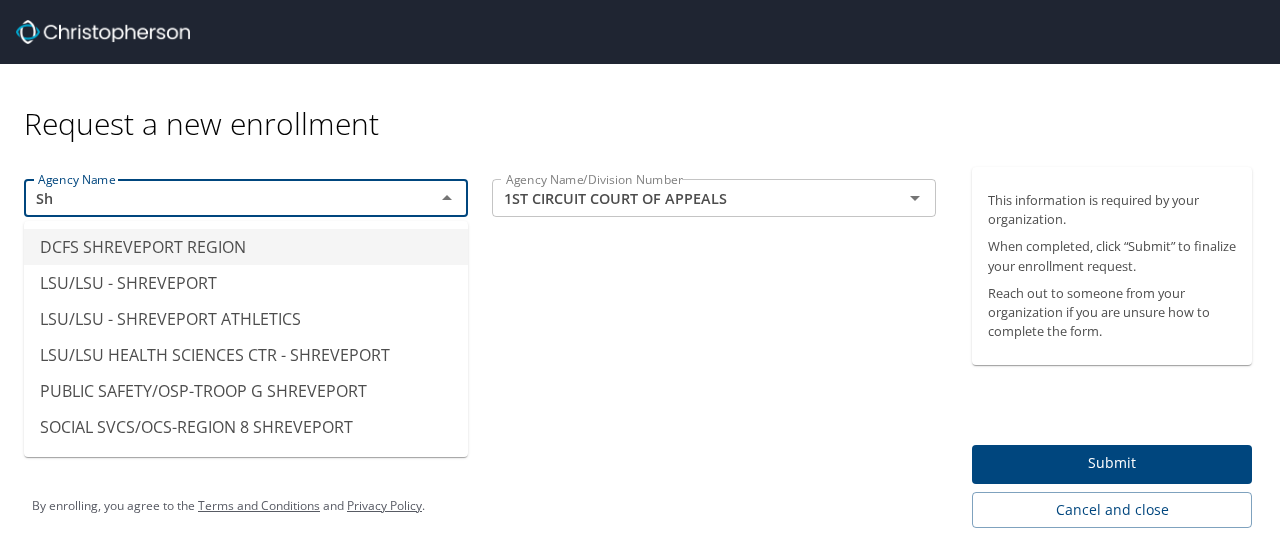 type on "S" 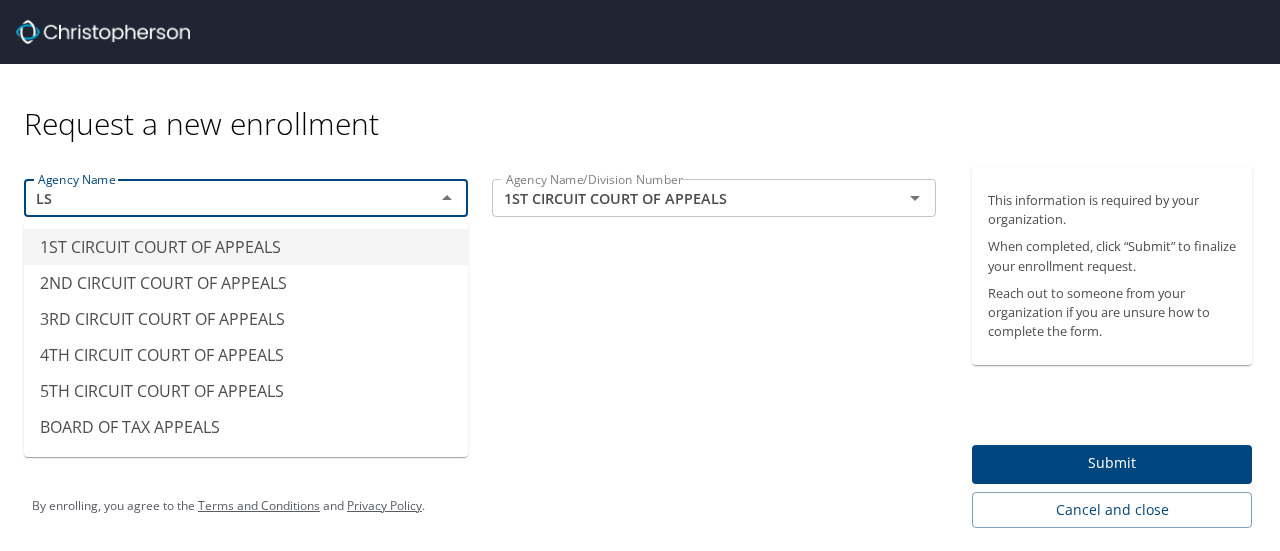 type on "L" 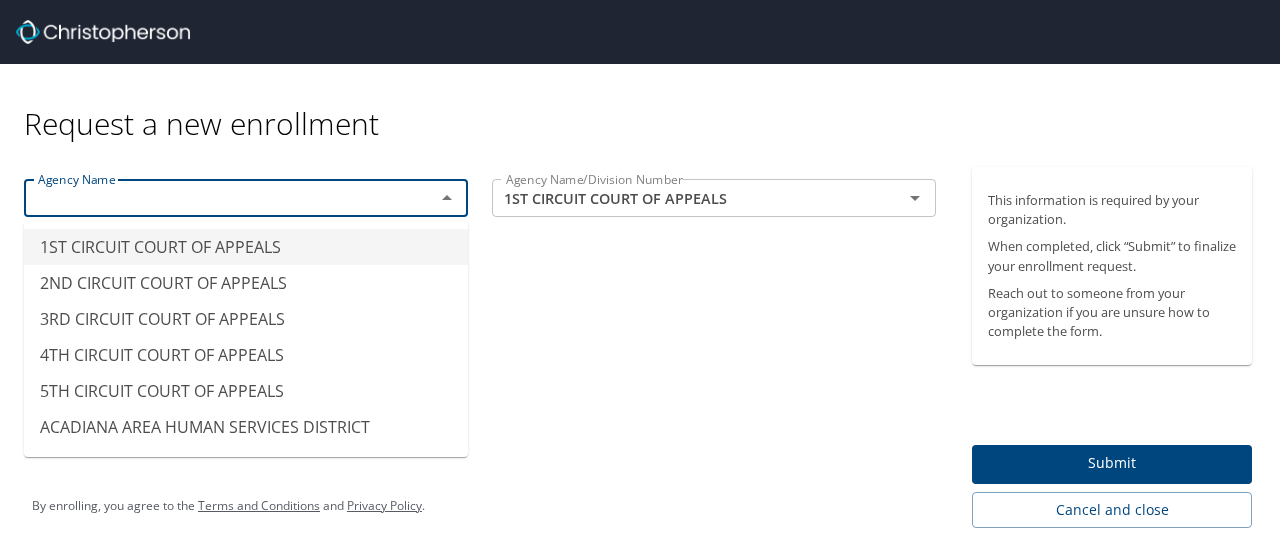click on "Agency Name   Agency Name   Agency Name/Division Number   1ST CIRCUIT COURT OF APPEALS Agency Name/Division Number" at bounding box center (480, 347) 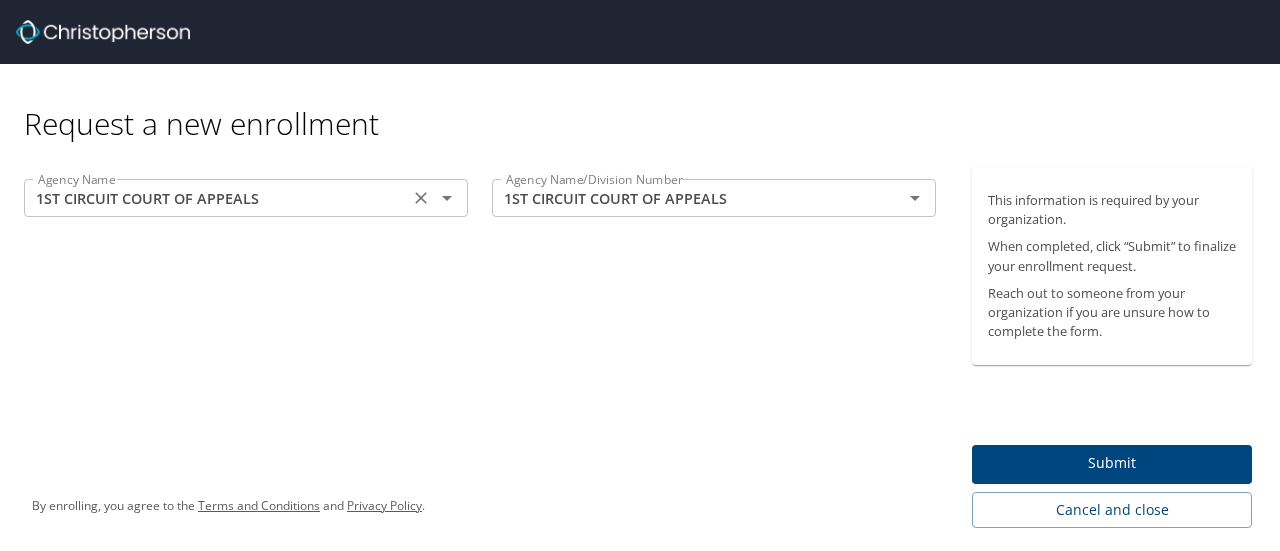 click on "1ST CIRCUIT COURT OF APPEALS Agency Name" at bounding box center [246, 198] 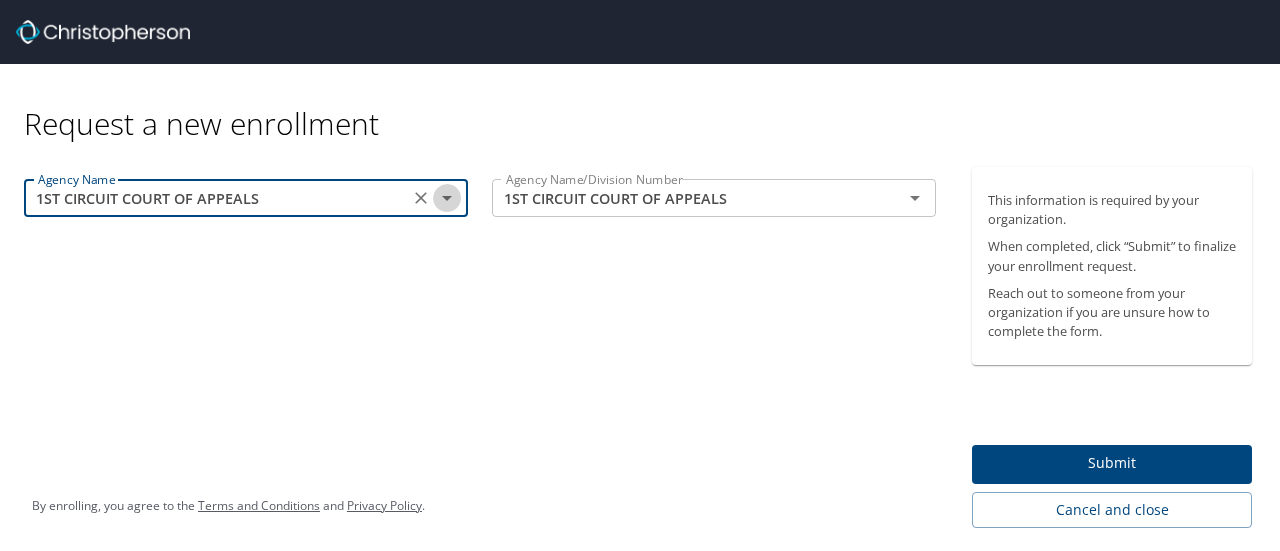 click 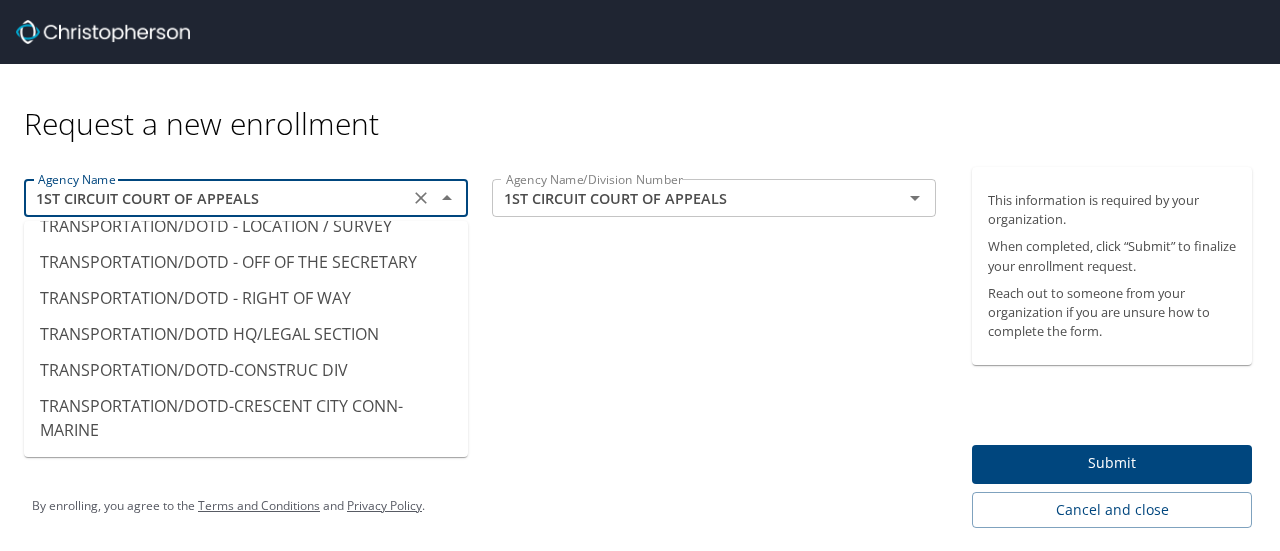 scroll, scrollTop: 17658, scrollLeft: 0, axis: vertical 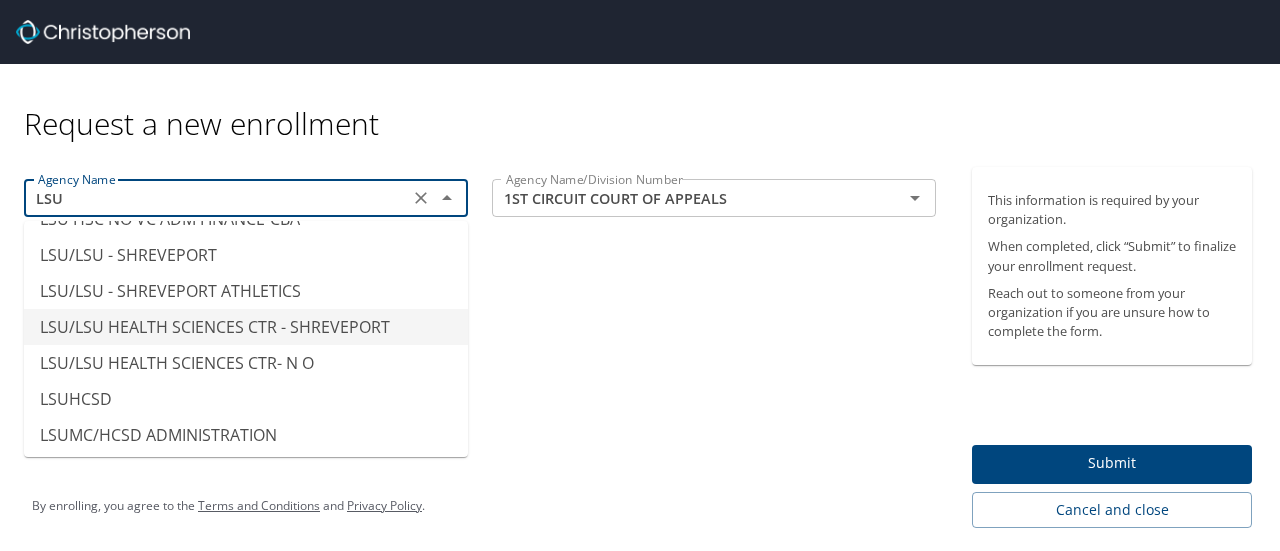 click on "LSU/LSU HEALTH SCIENCES CTR - SHREVEPORT" at bounding box center [246, 327] 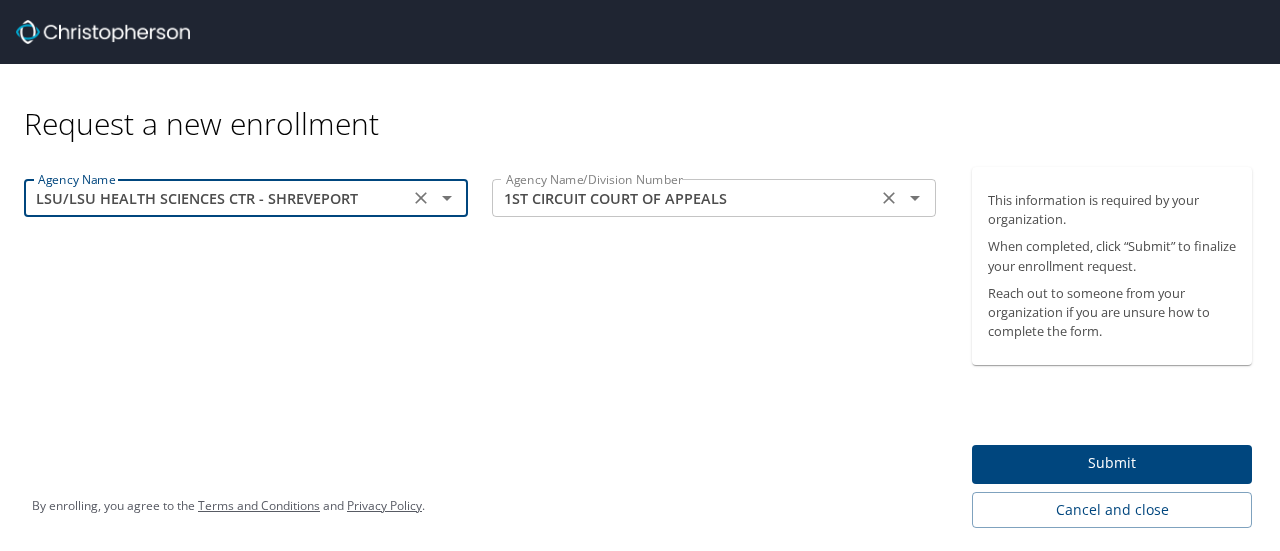 type on "LSU/LSU HEALTH SCIENCES CTR - SHREVEPORT" 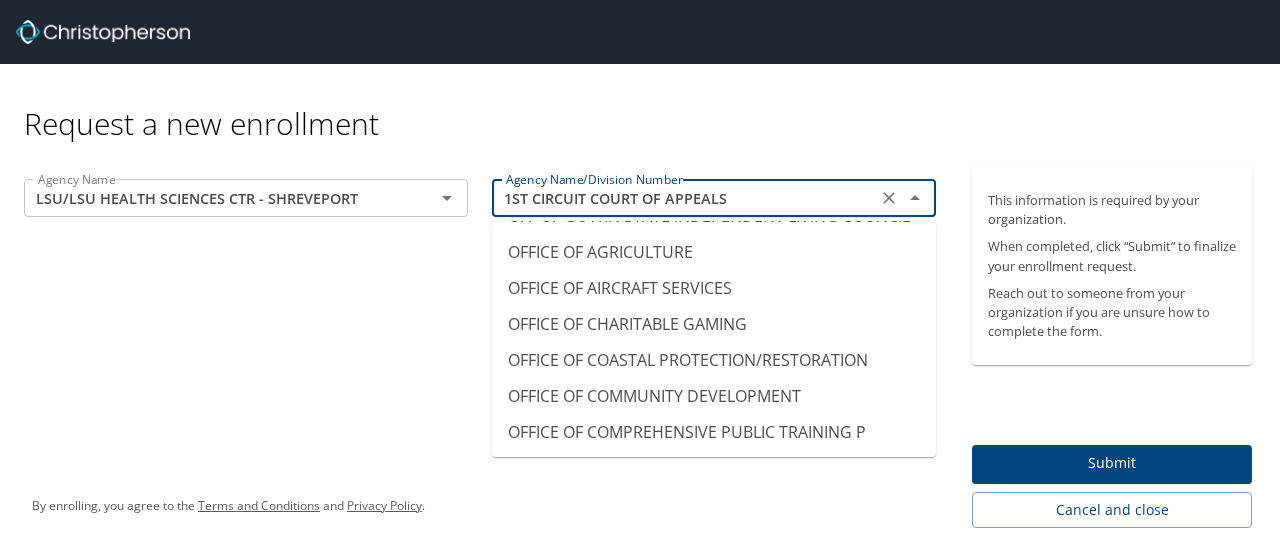 scroll, scrollTop: 12657, scrollLeft: 0, axis: vertical 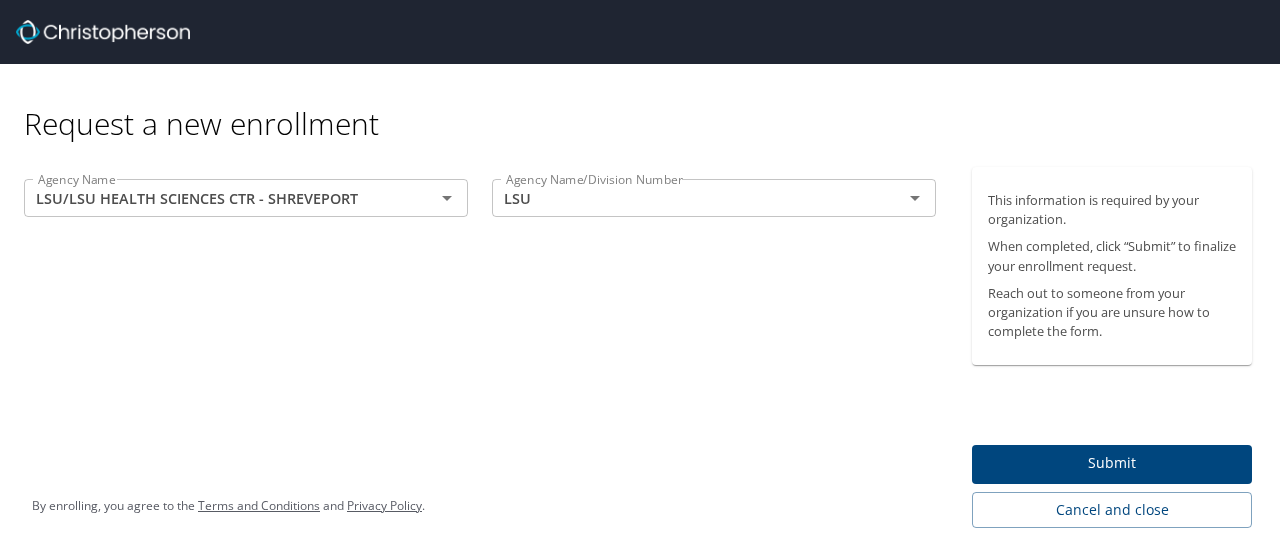 type on "LSU HSC NO VC ADM FINANCE-CBA" 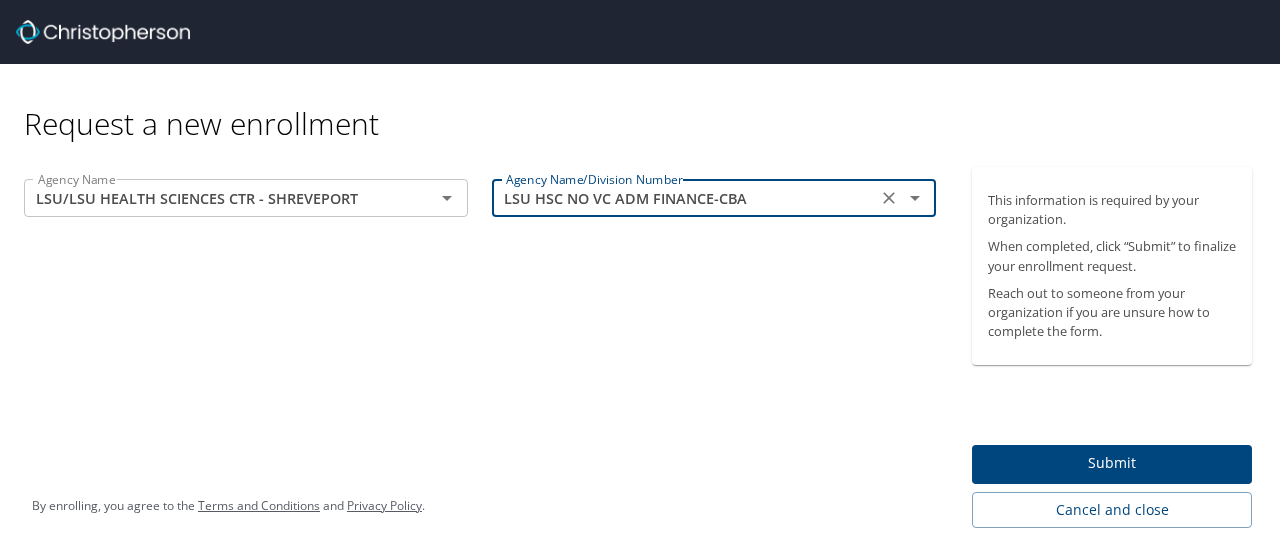 click 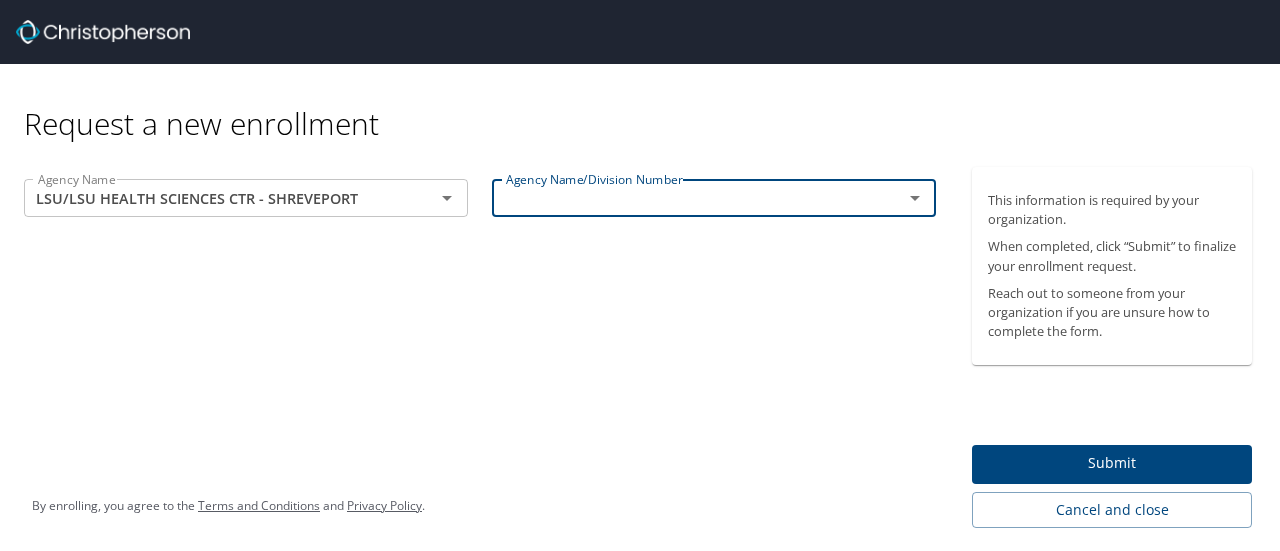 click on "Agency Name   LSU/LSU HEALTH SCIENCES CTR - SHREVEPORT Agency Name   Agency Name/Division Number   Agency Name/Division Number" at bounding box center (480, 347) 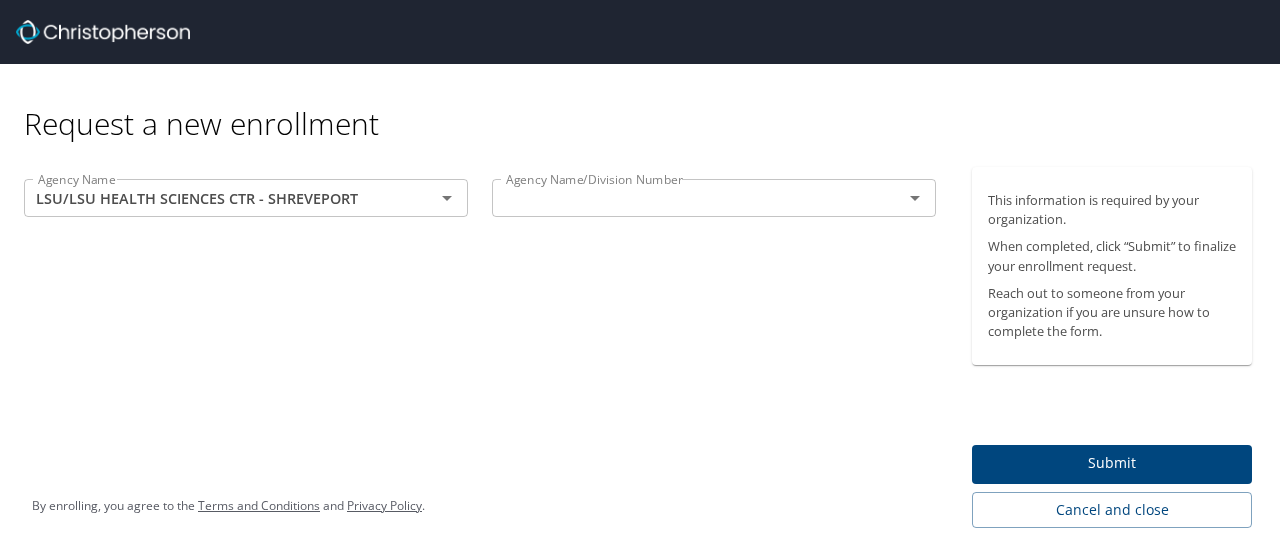 click on "Agency Name   LSU/LSU HEALTH SCIENCES CTR - SHREVEPORT Agency Name   Agency Name/Division Number   Agency Name/Division Number" at bounding box center [480, 347] 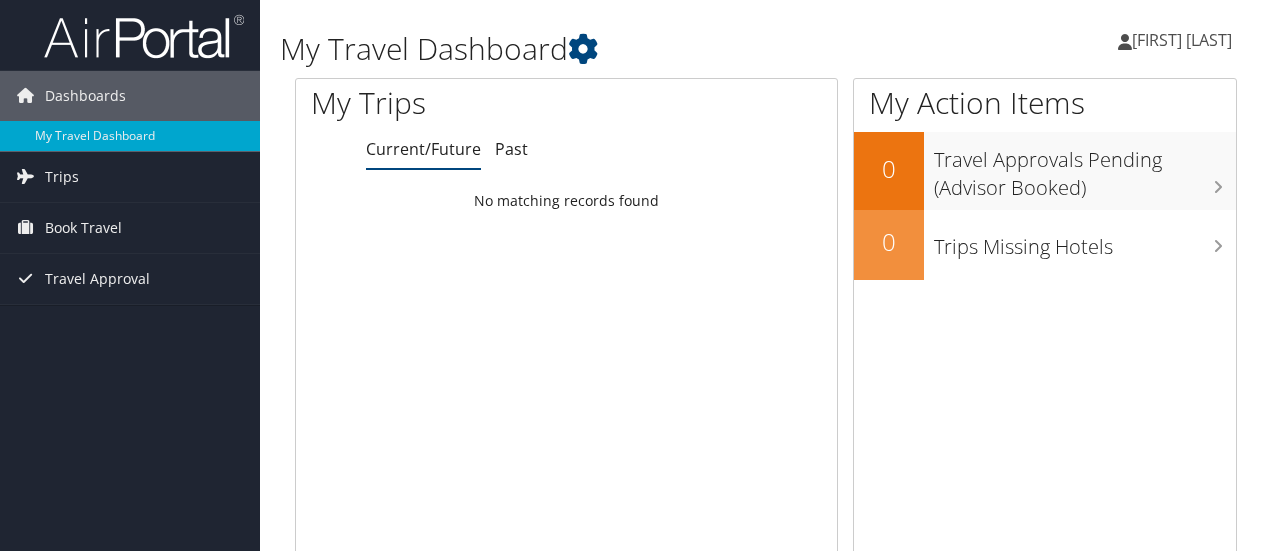 scroll, scrollTop: 0, scrollLeft: 0, axis: both 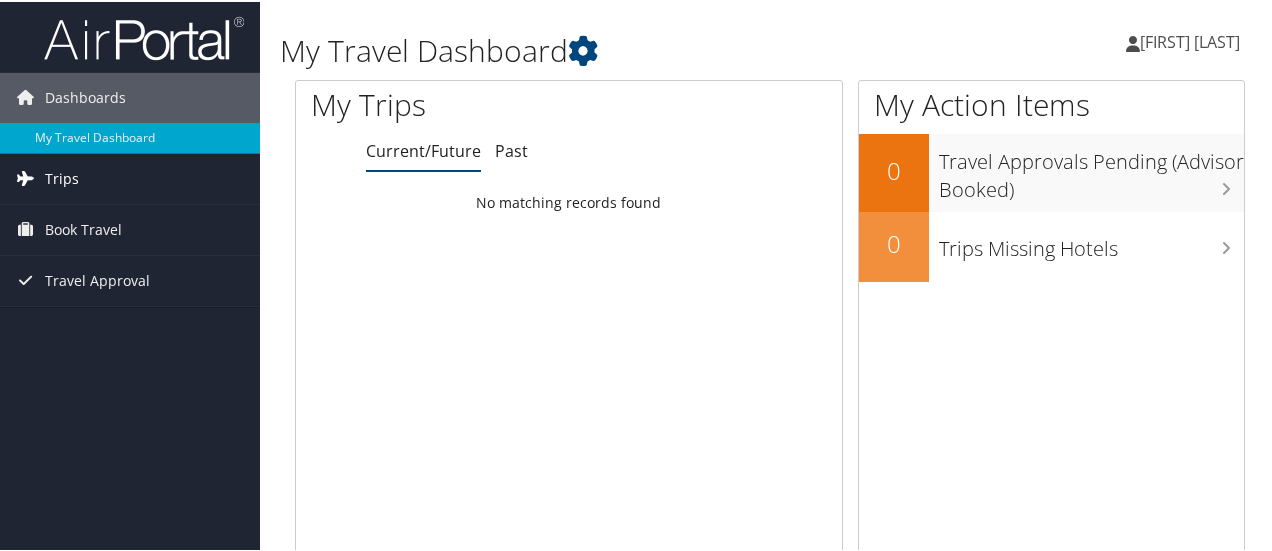 click on "Trips" at bounding box center [130, 177] 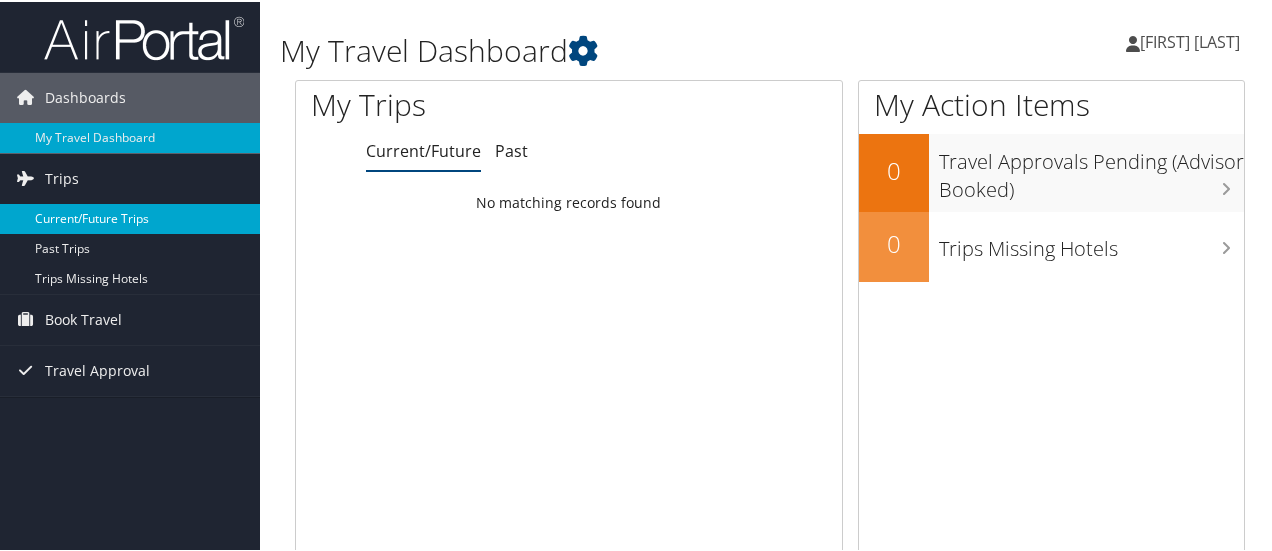 click on "Current/Future Trips" at bounding box center (130, 217) 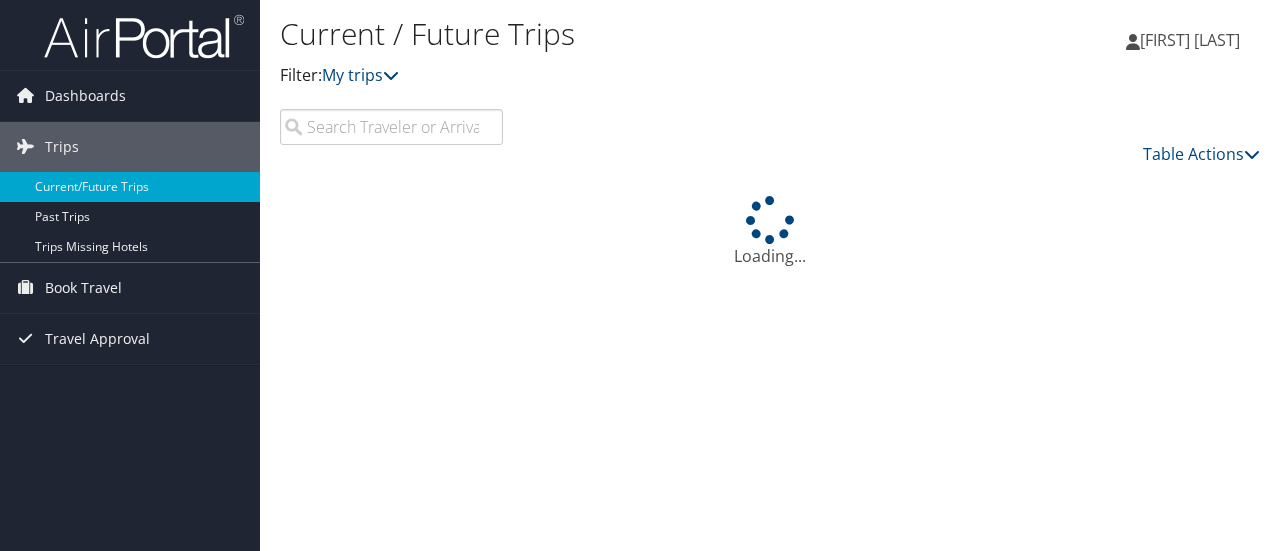 scroll, scrollTop: 0, scrollLeft: 0, axis: both 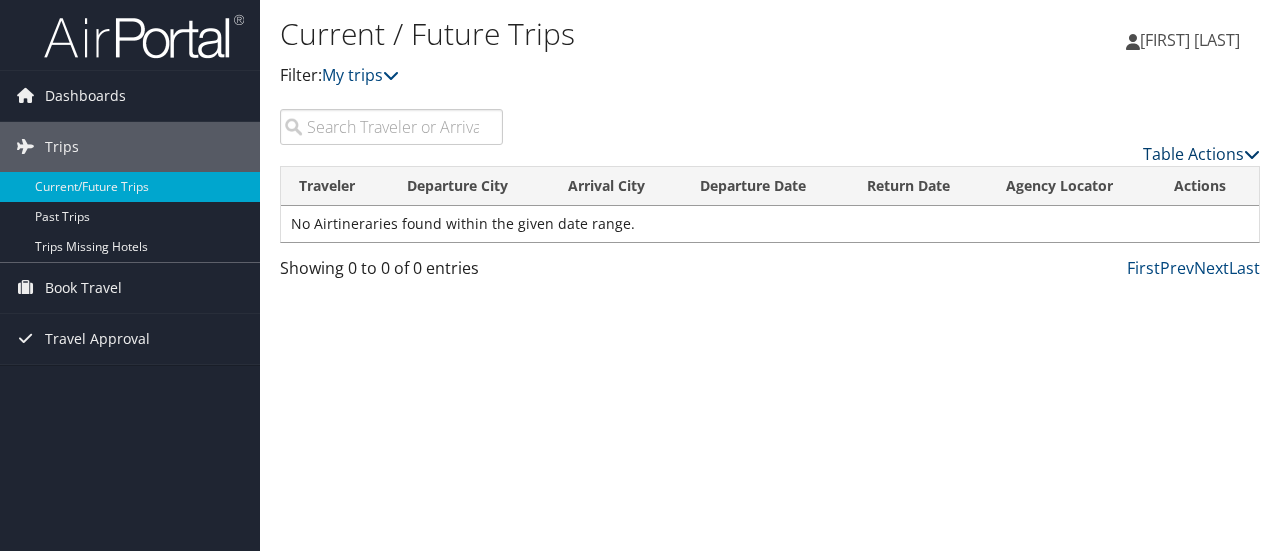 click on "Table Actions" at bounding box center [1201, 154] 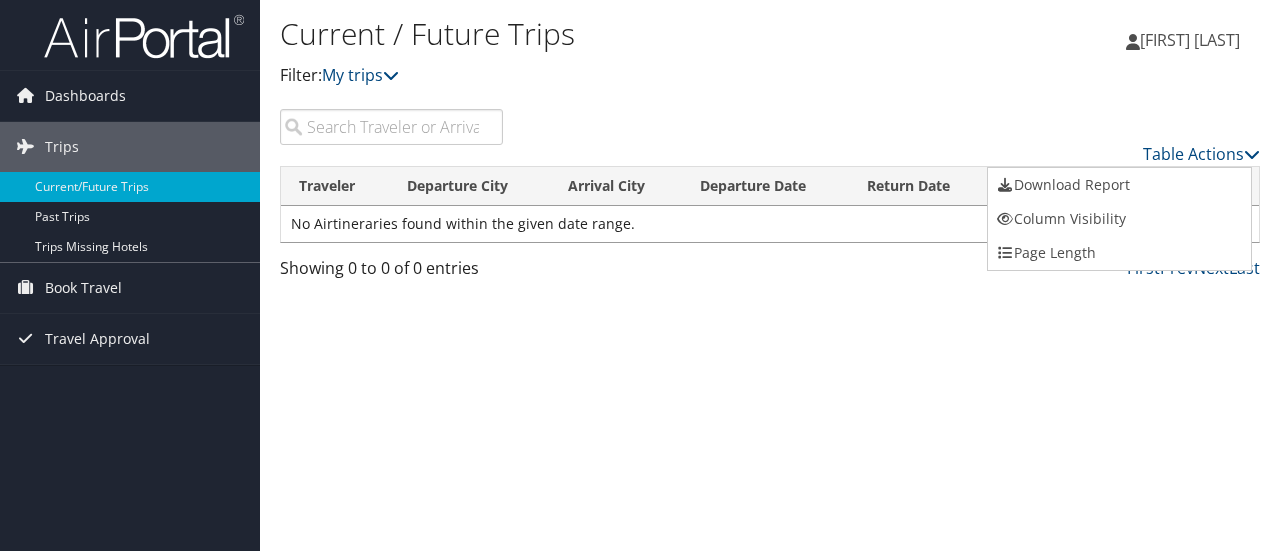click at bounding box center (640, 275) 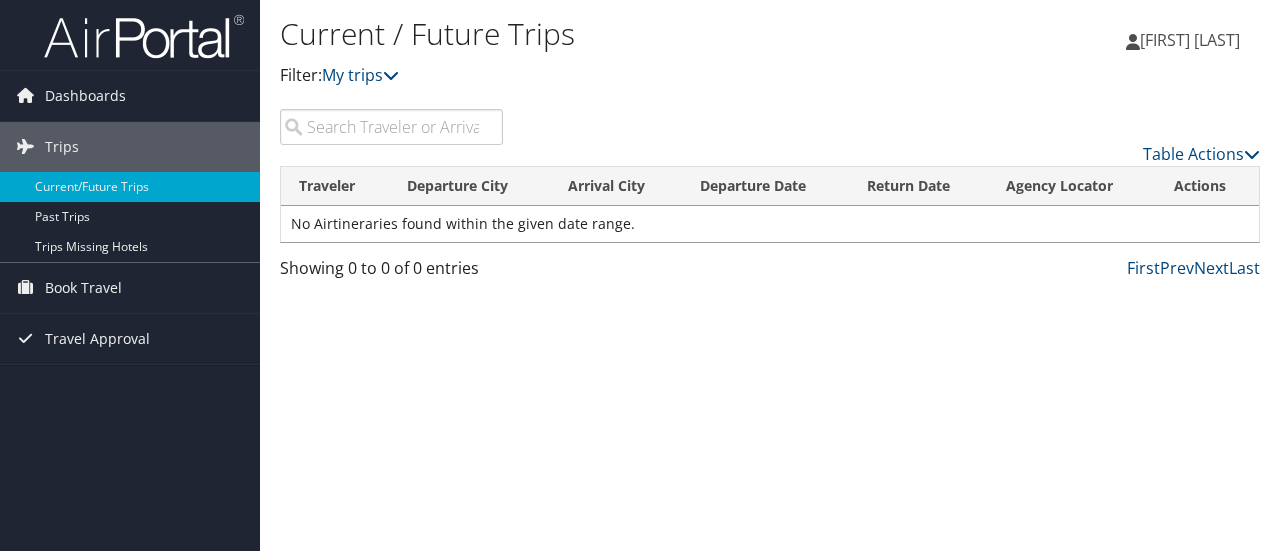 click at bounding box center [391, 127] 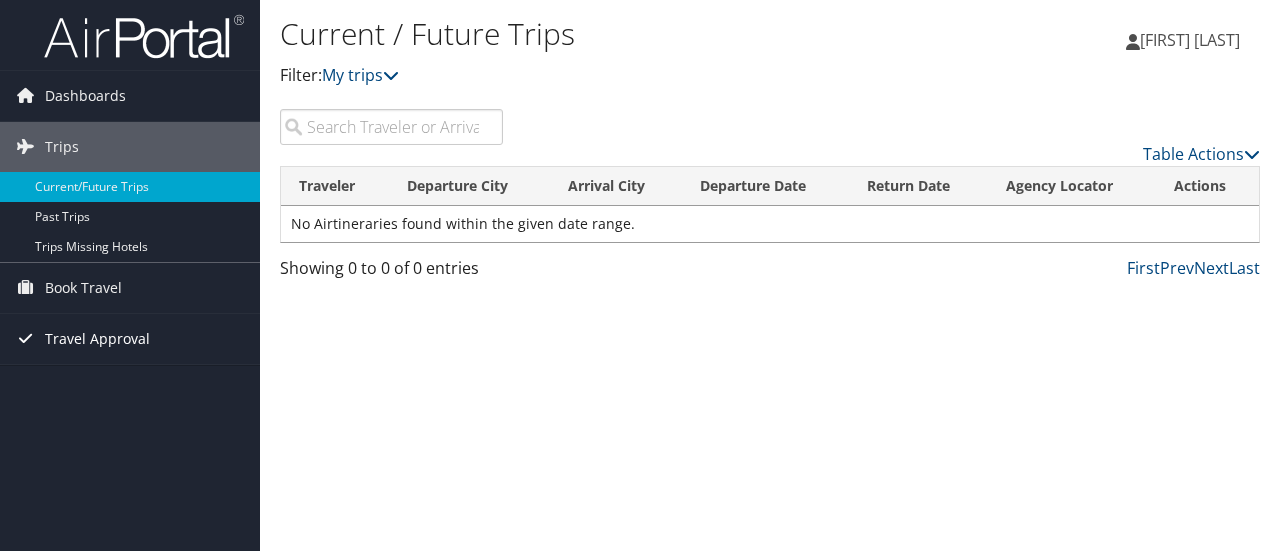 click on "Travel Approval" at bounding box center [97, 339] 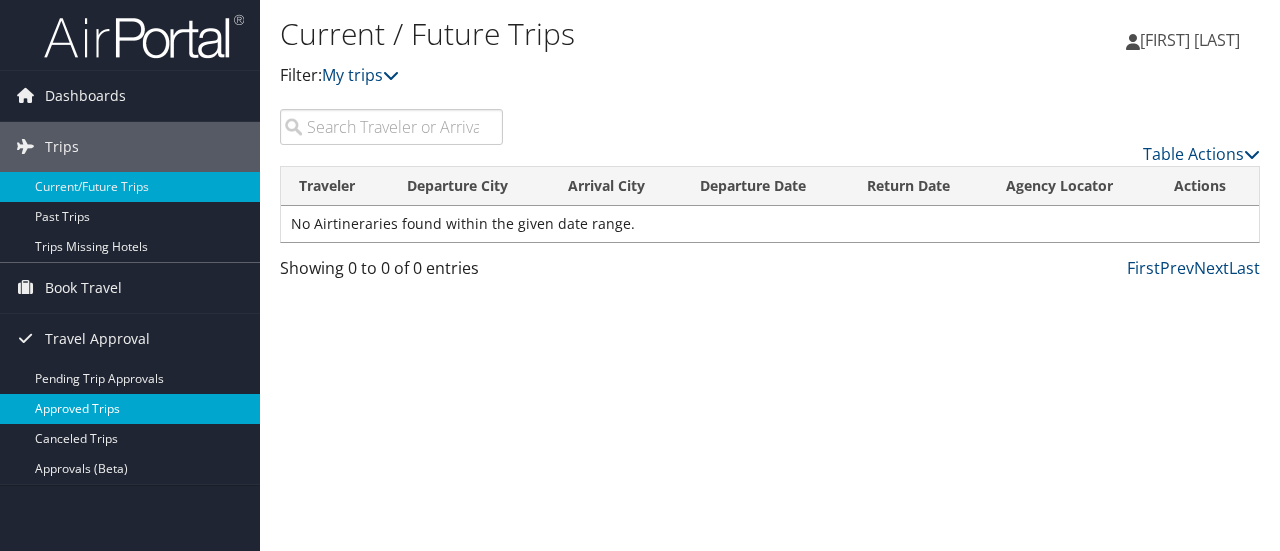 click on "Approved Trips" at bounding box center [130, 409] 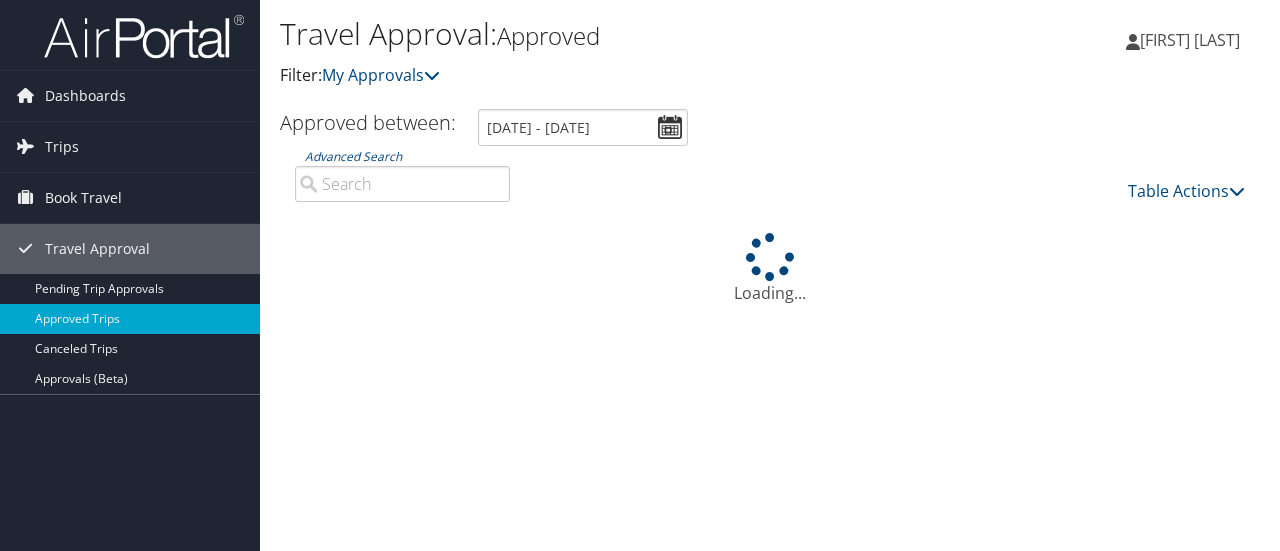 scroll, scrollTop: 0, scrollLeft: 0, axis: both 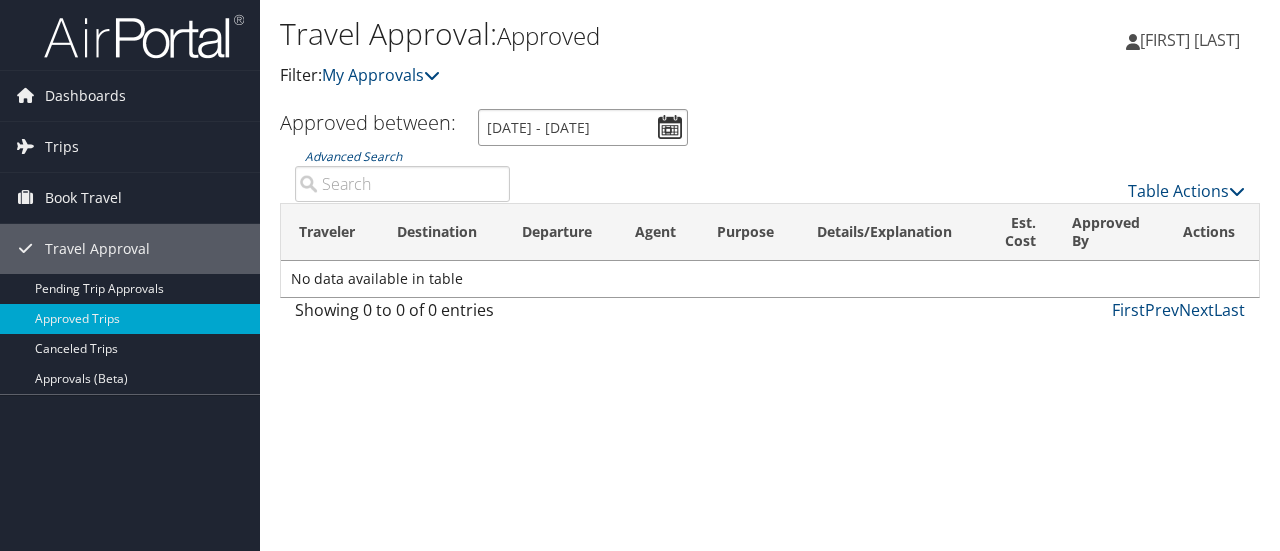 click on "[DATE] - [DATE]" at bounding box center (583, 127) 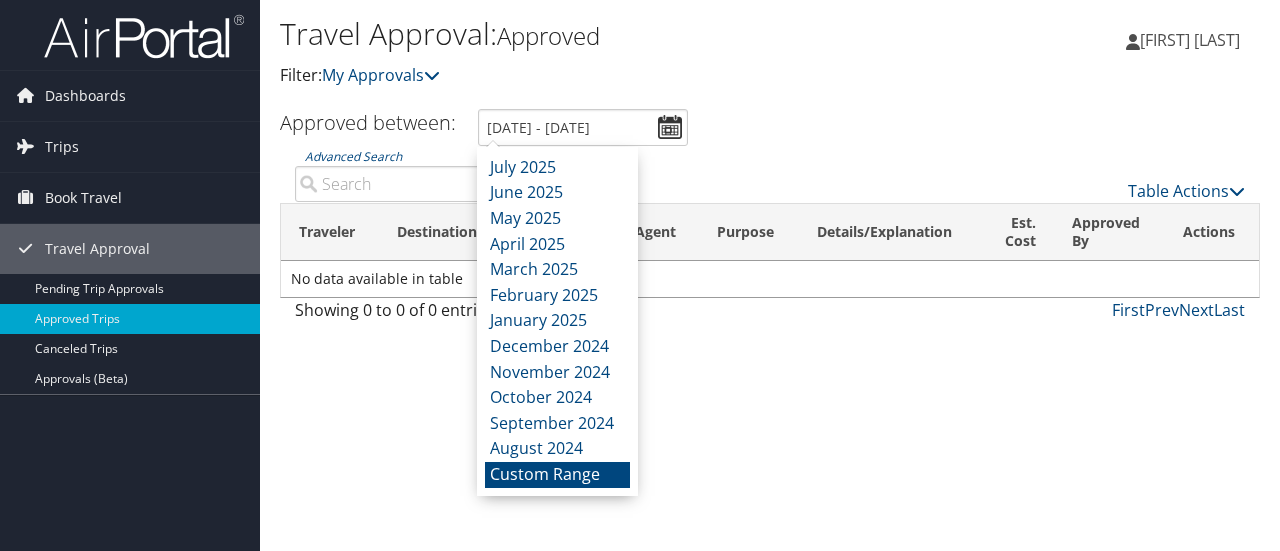 click on "Custom Range" at bounding box center (557, 475) 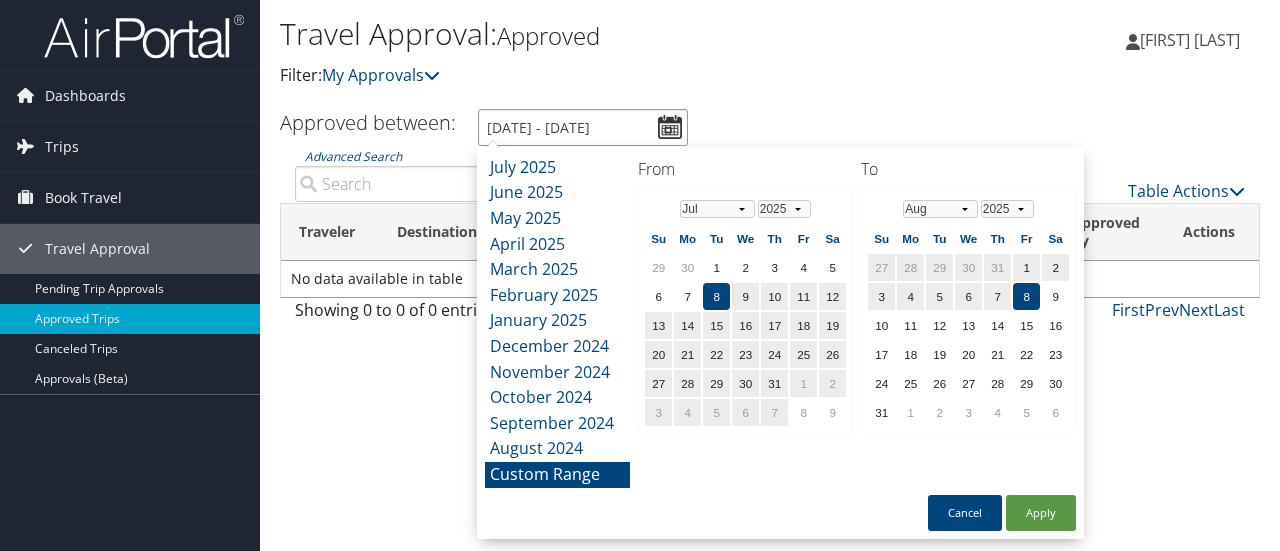 click on "[DATE] - [DATE]" at bounding box center (583, 127) 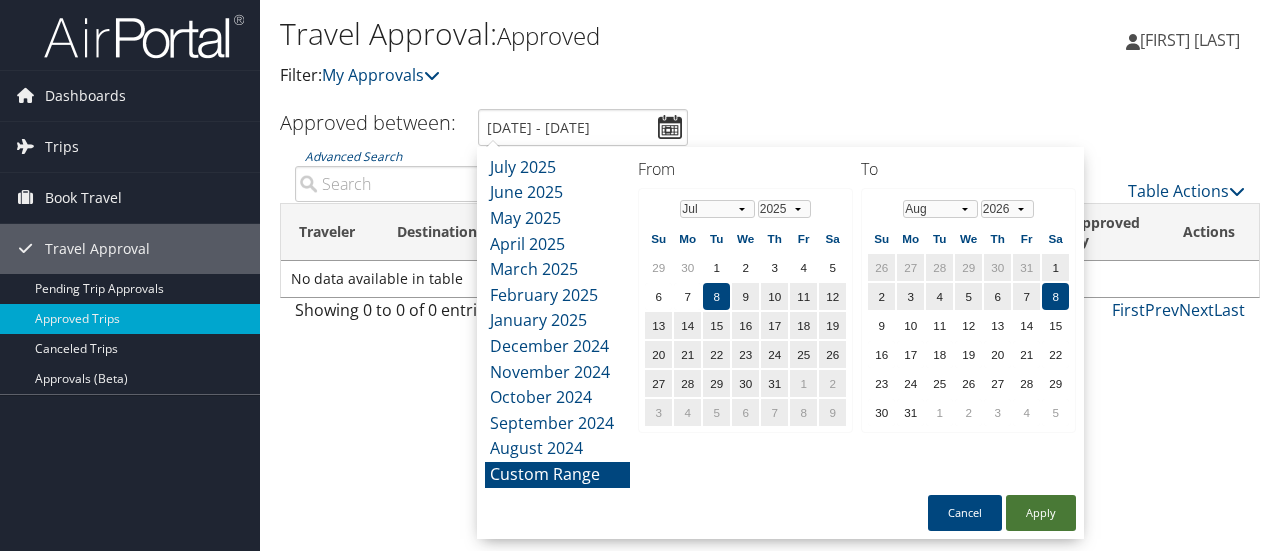 click on "Apply" at bounding box center (1041, 513) 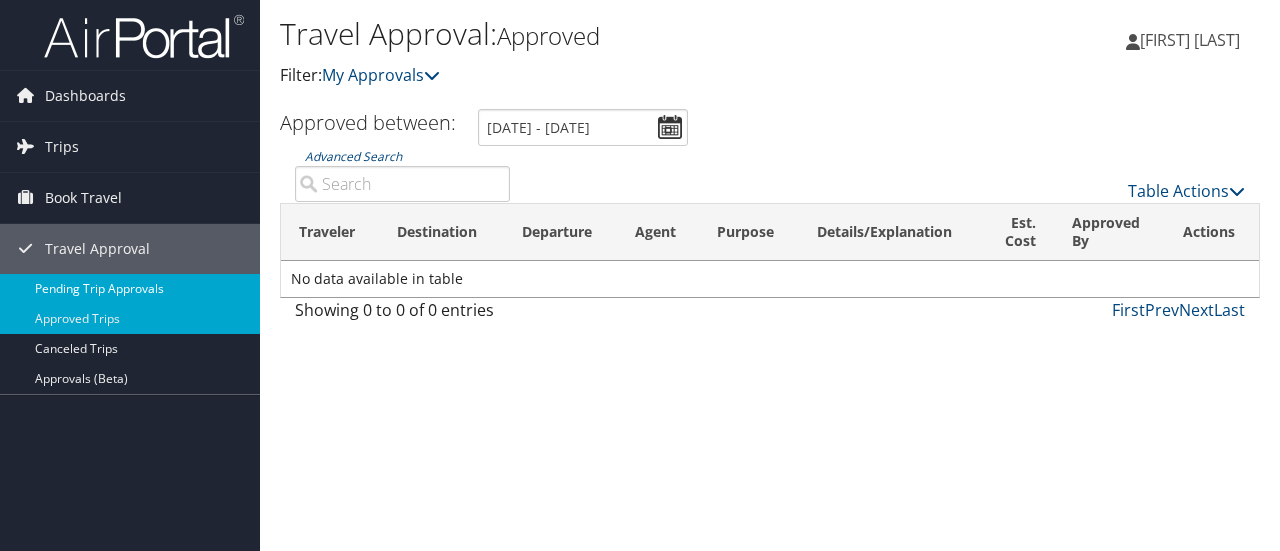 click on "Pending Trip Approvals" at bounding box center (130, 289) 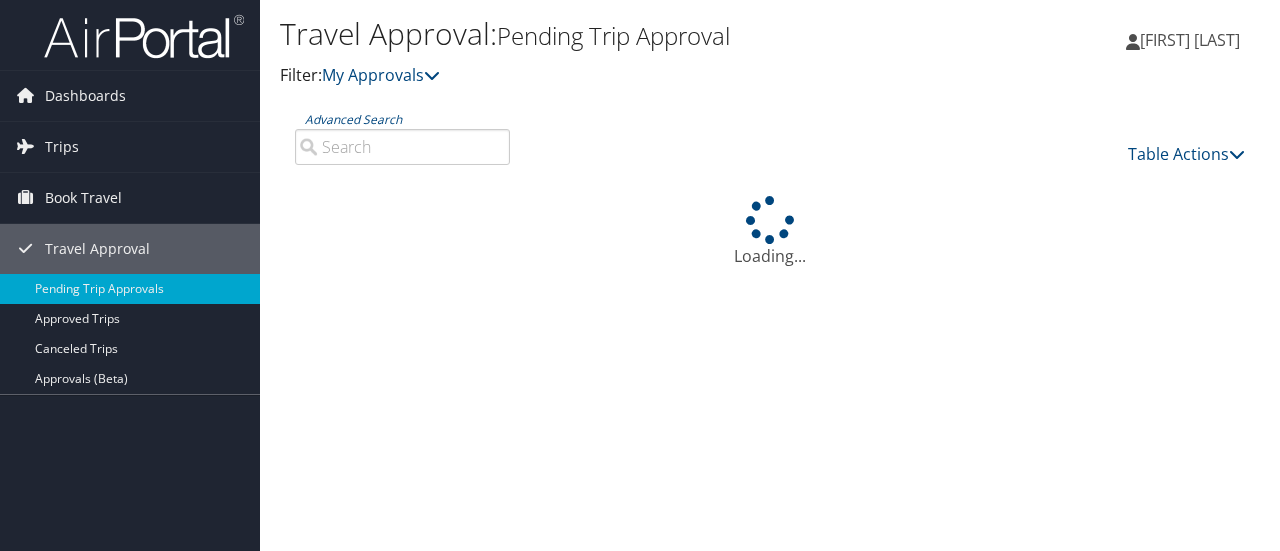 scroll, scrollTop: 0, scrollLeft: 0, axis: both 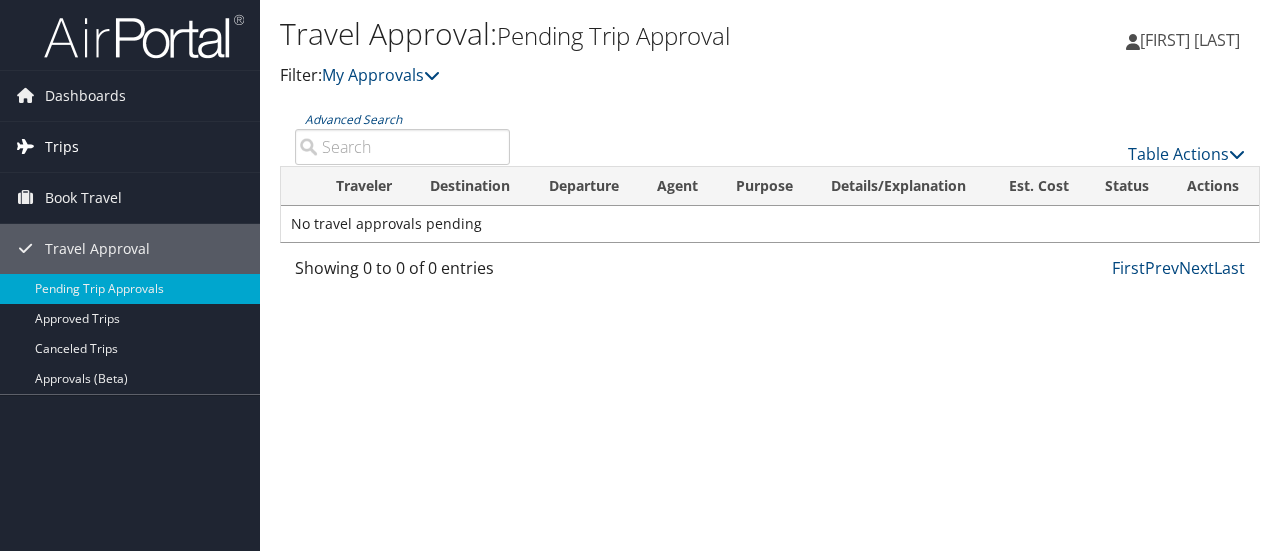 click on "Trips" at bounding box center [130, 147] 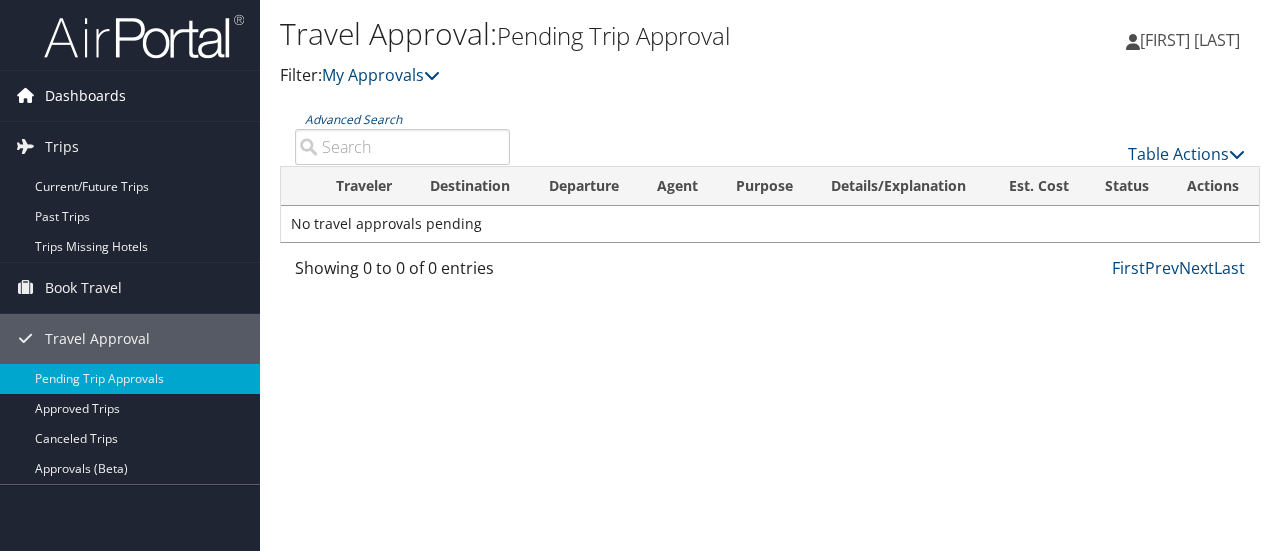 click on "Dashboards" at bounding box center (85, 96) 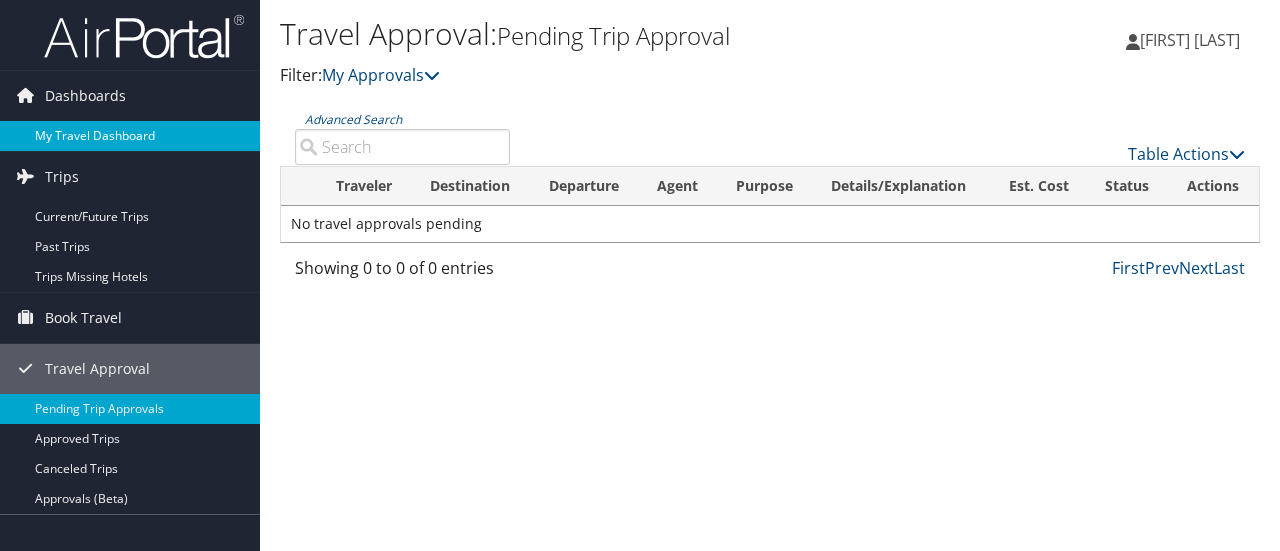 click on "My Travel Dashboard" at bounding box center (130, 136) 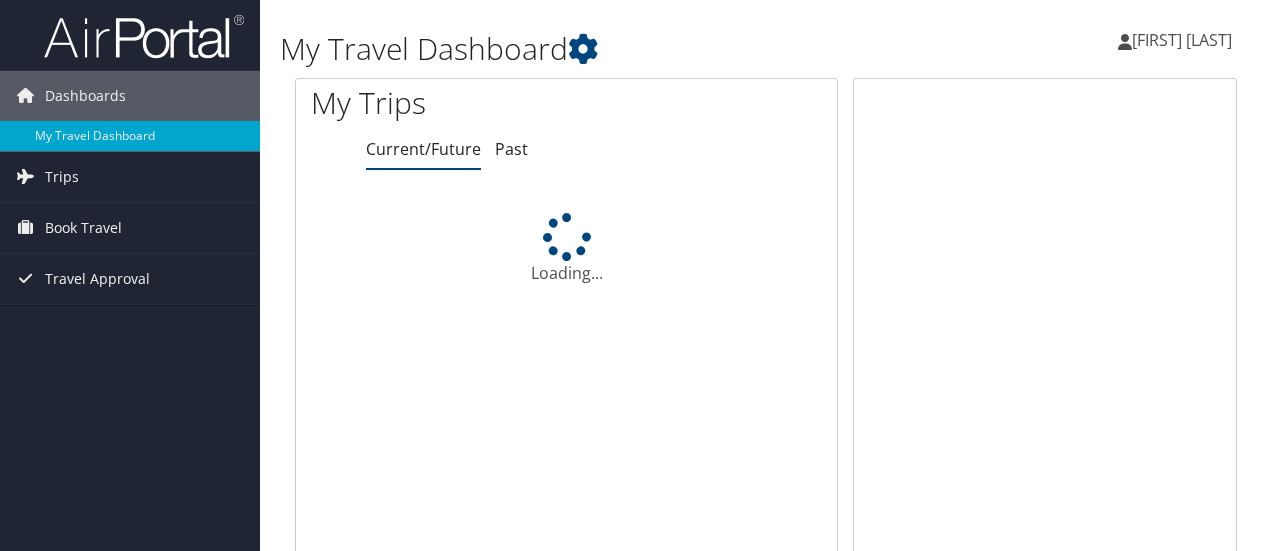 scroll, scrollTop: 0, scrollLeft: 0, axis: both 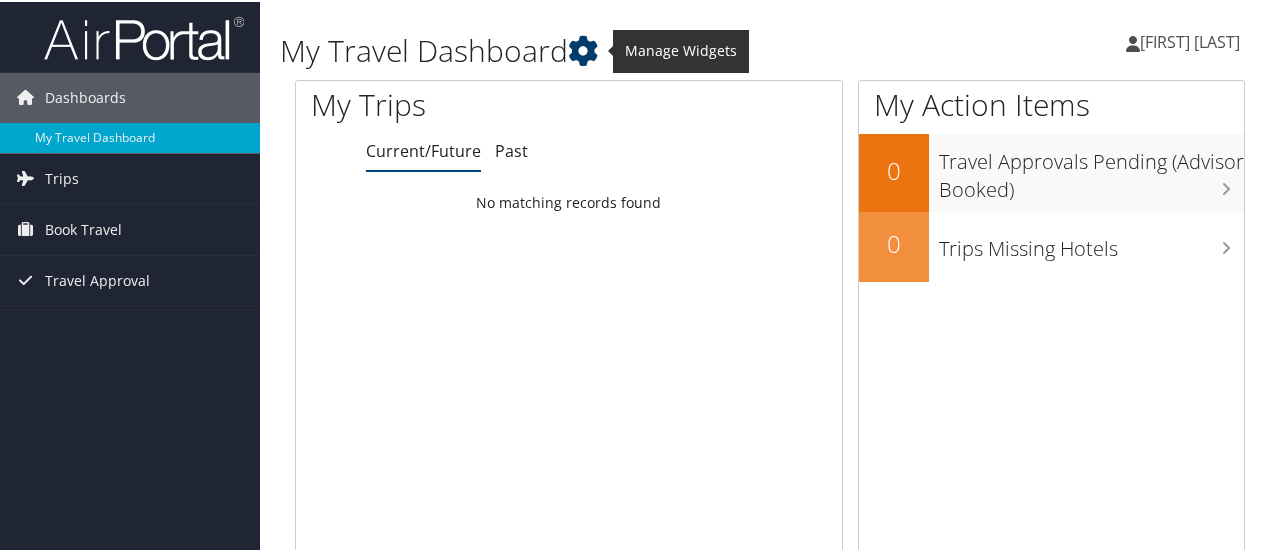 click at bounding box center [583, 49] 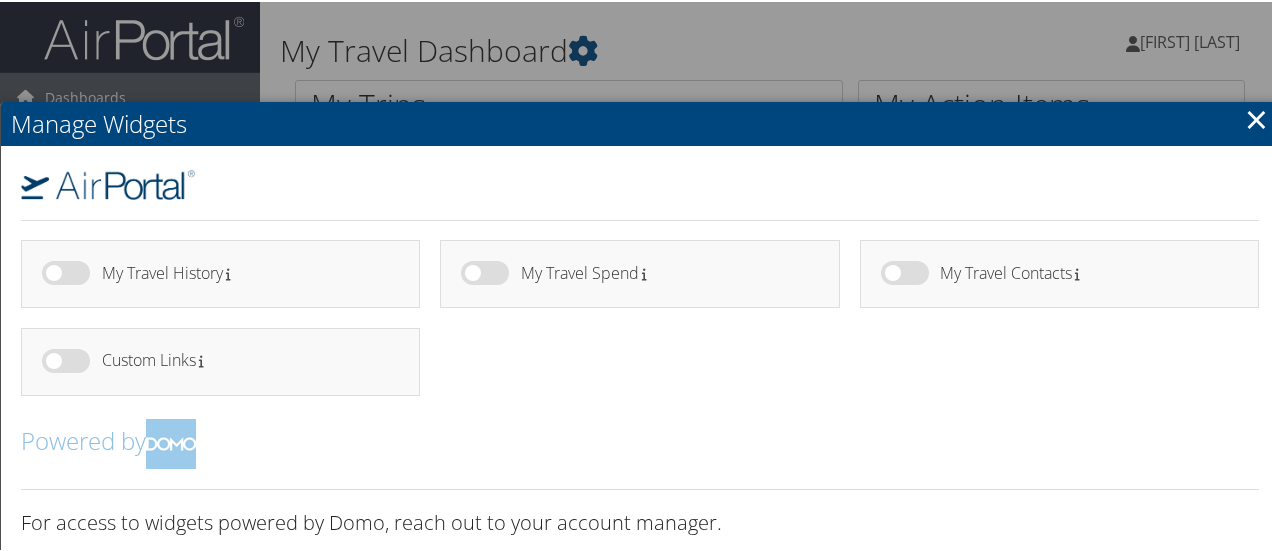 click on "×" at bounding box center (1256, 117) 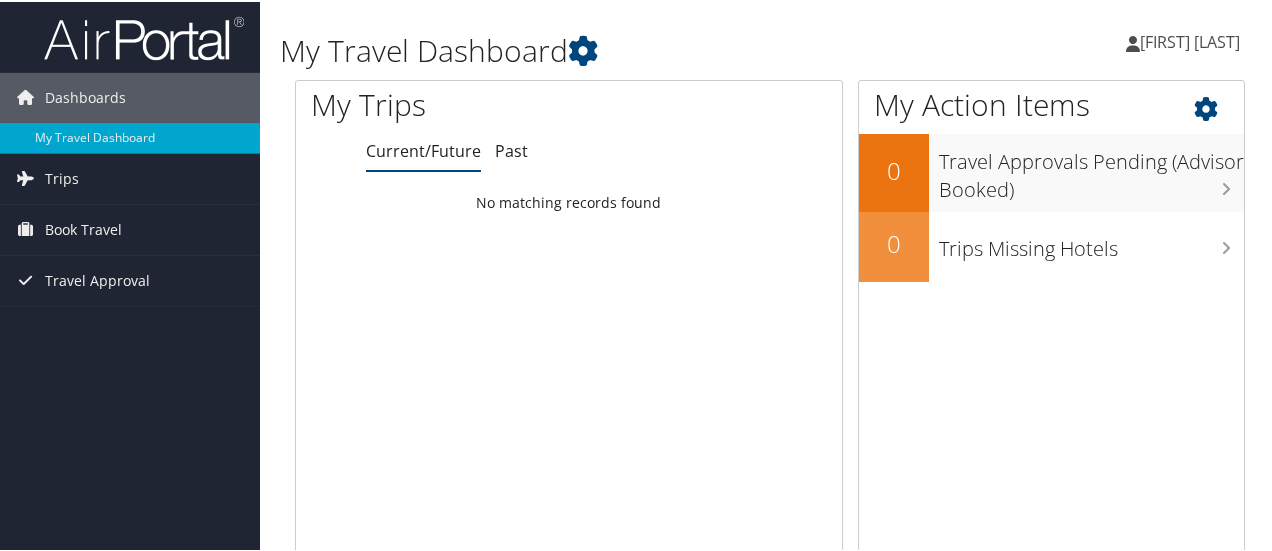 click at bounding box center [1223, 102] 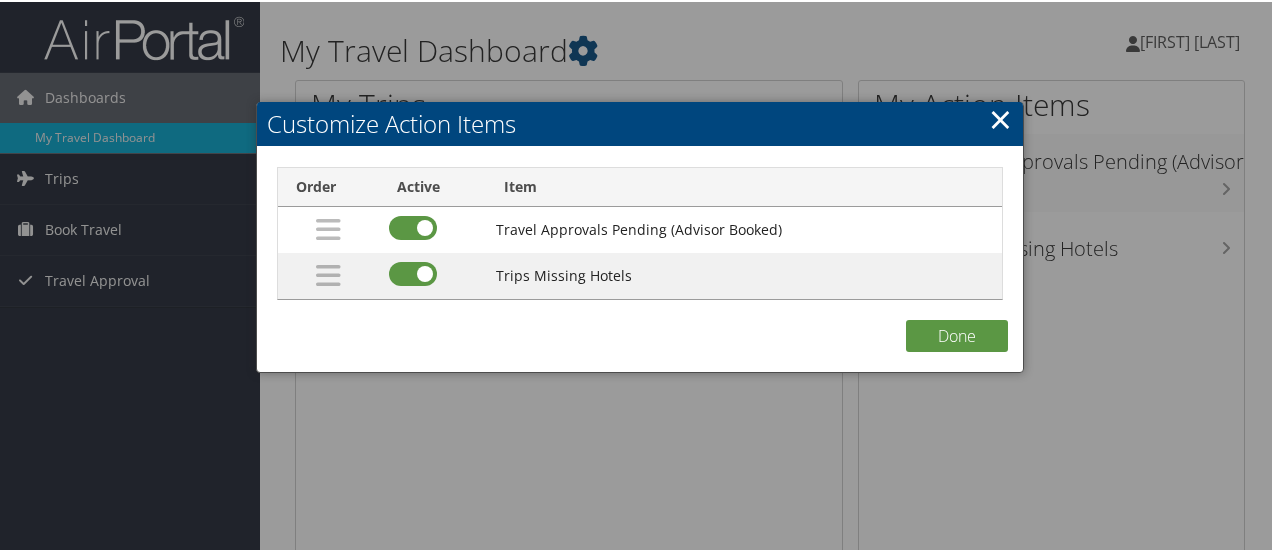 click on "×" at bounding box center (1000, 117) 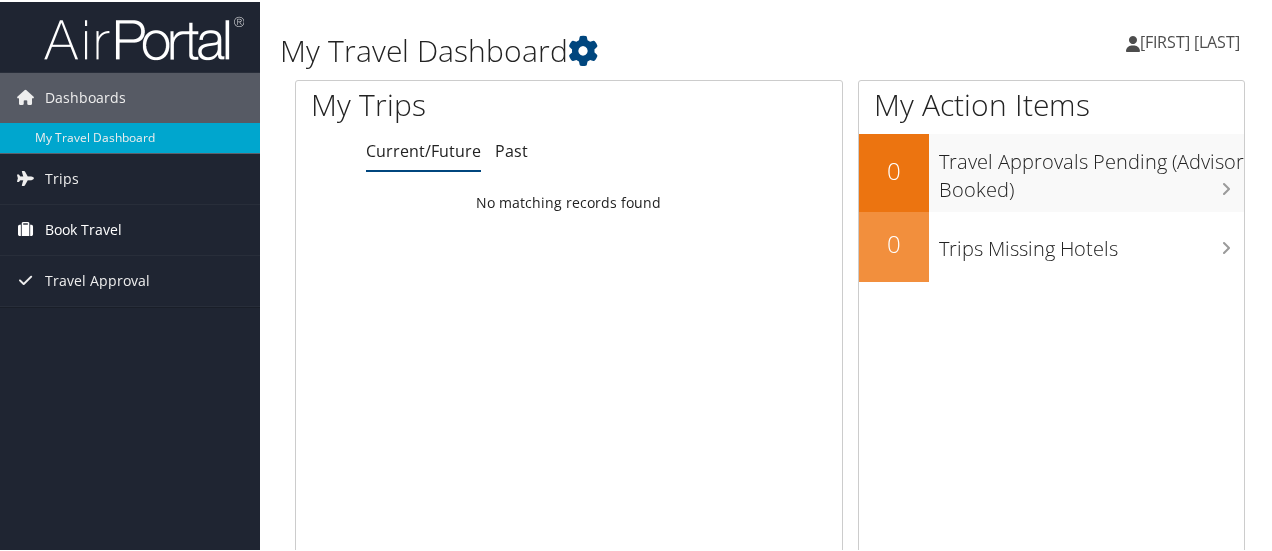 click on "Book Travel" at bounding box center [130, 228] 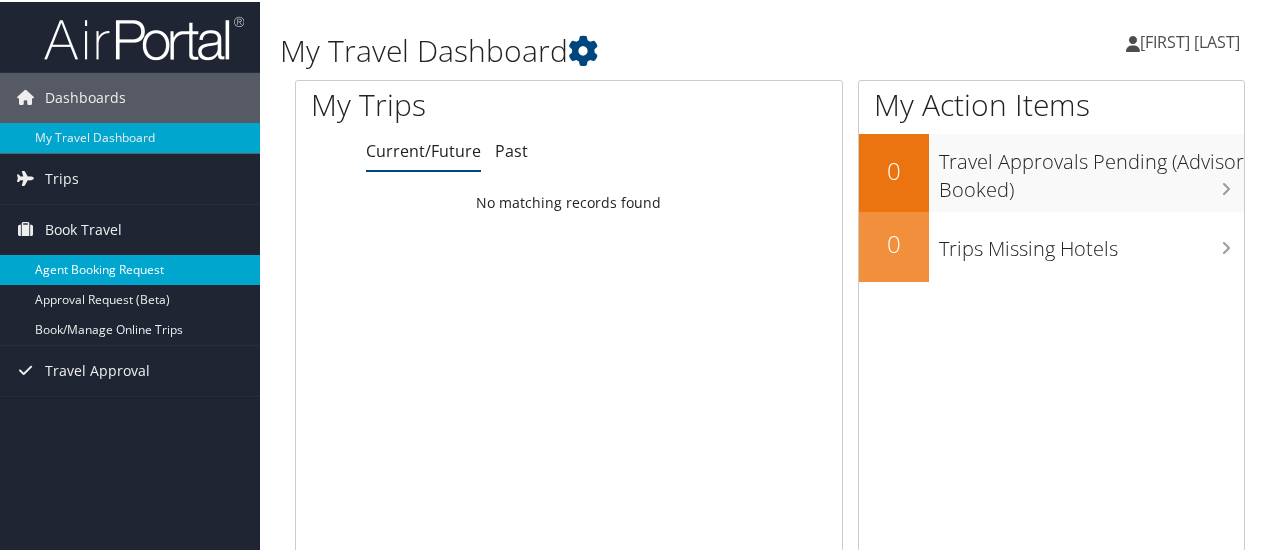 click on "Agent Booking Request" at bounding box center (130, 268) 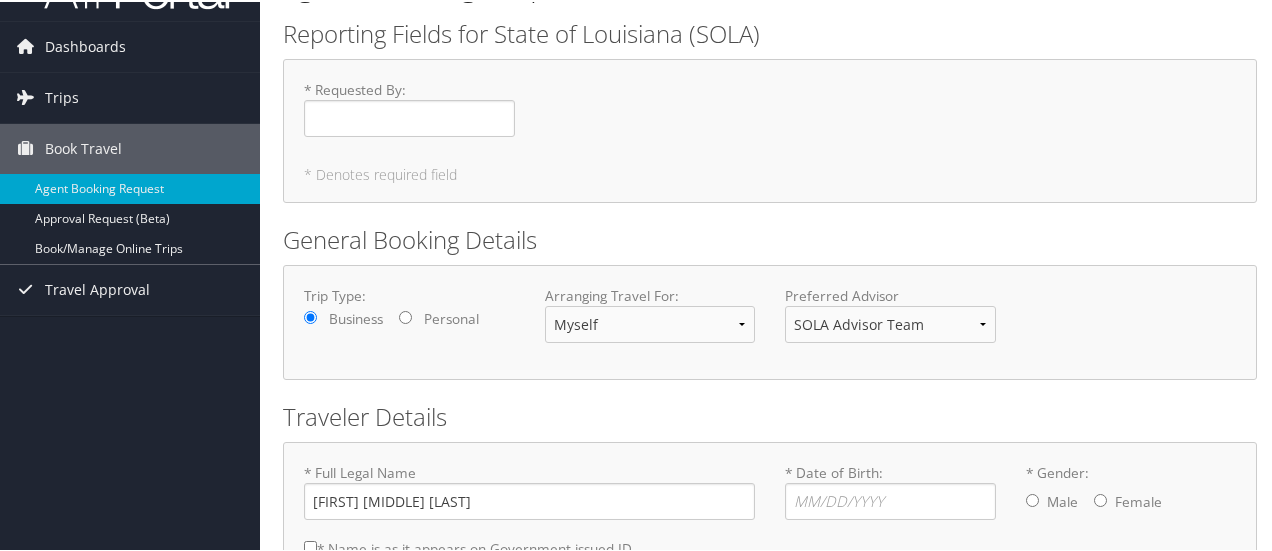 scroll, scrollTop: 68, scrollLeft: 0, axis: vertical 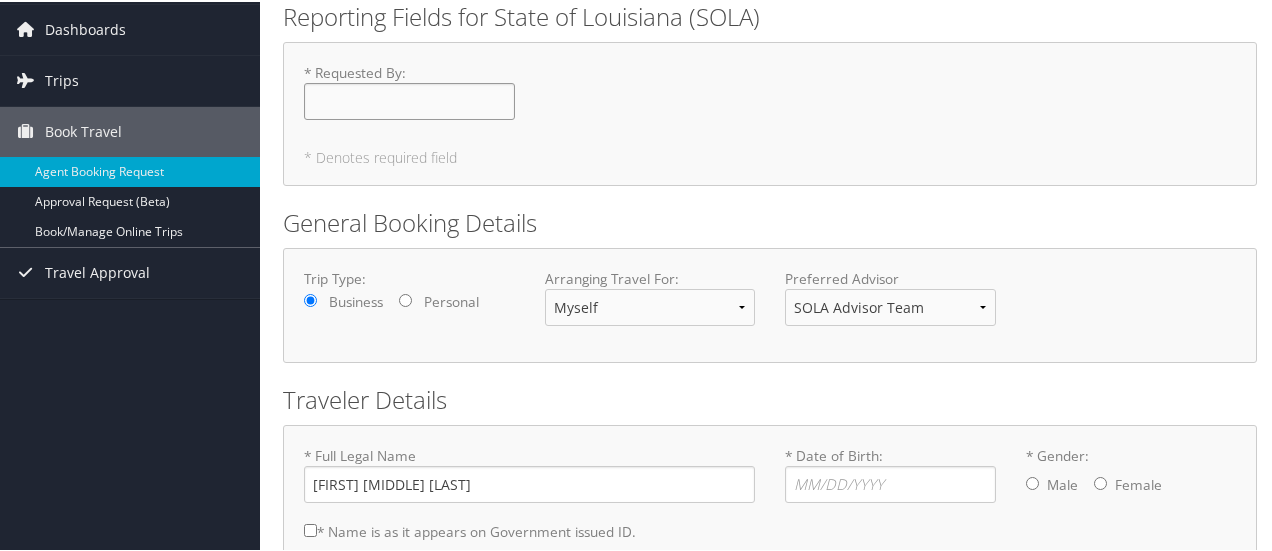 click on "*   Requested By : Required" at bounding box center [409, 99] 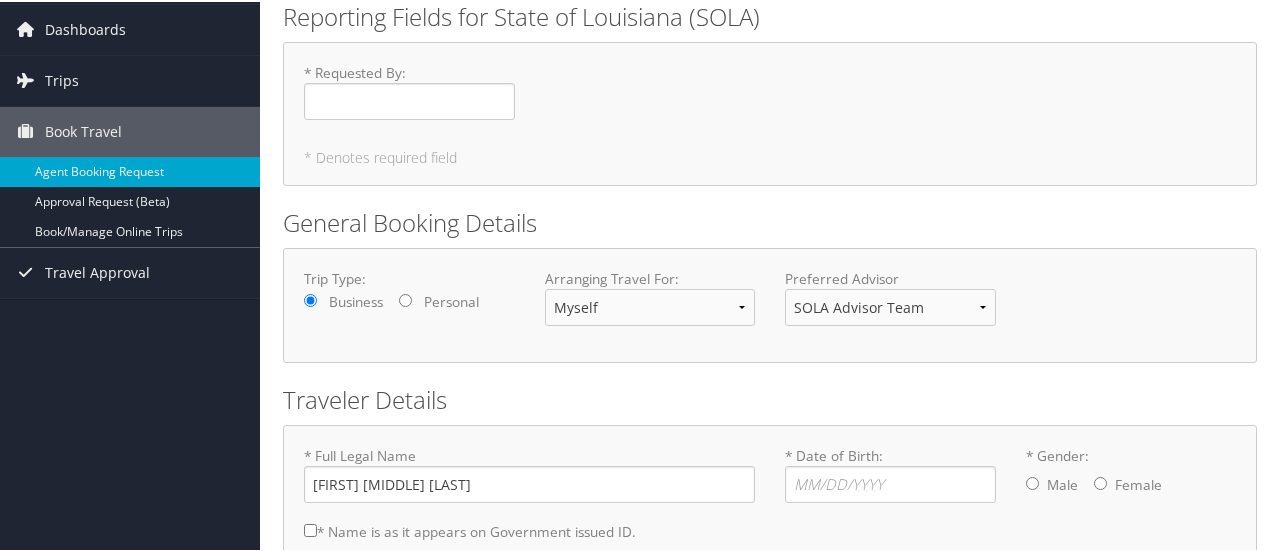 click on "*   Requested By : Required" at bounding box center [770, 97] 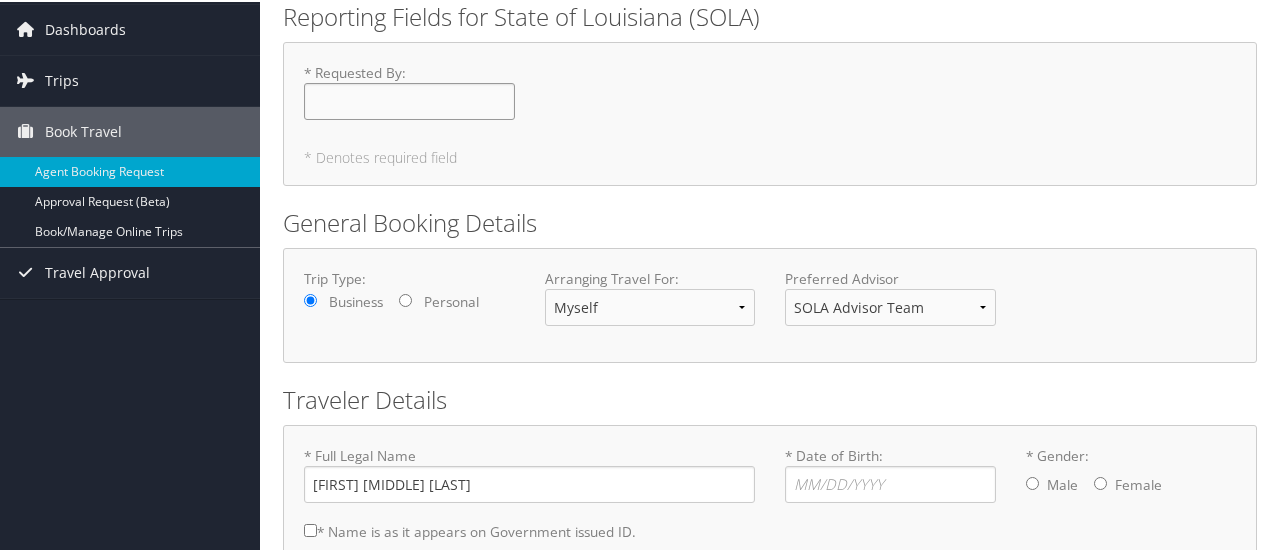 click on "*   Requested By : Required" at bounding box center [409, 99] 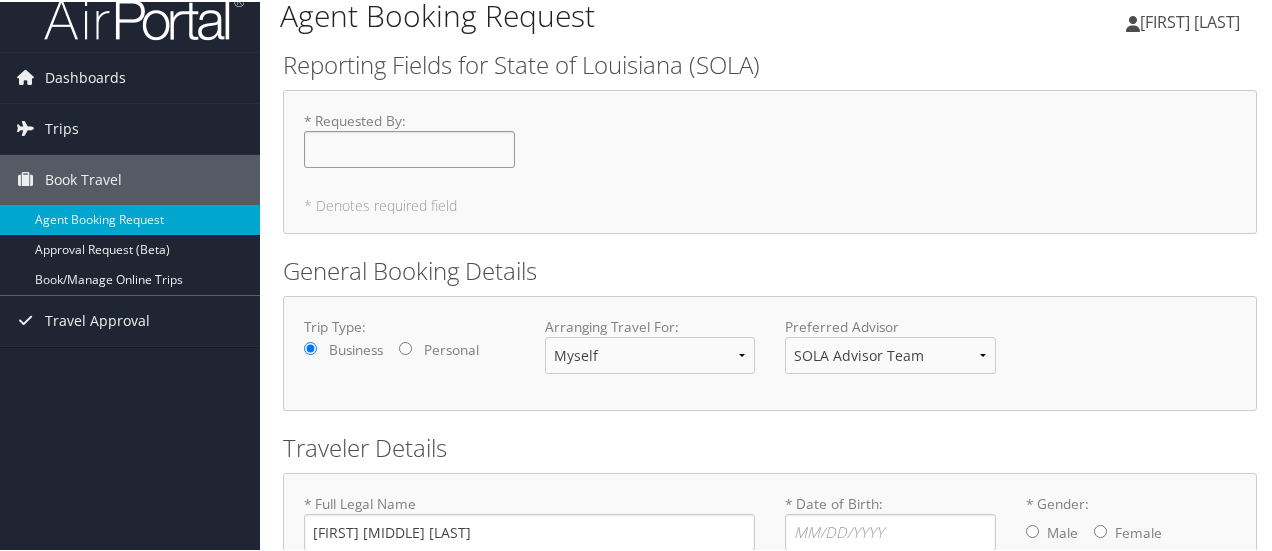 scroll, scrollTop: 0, scrollLeft: 0, axis: both 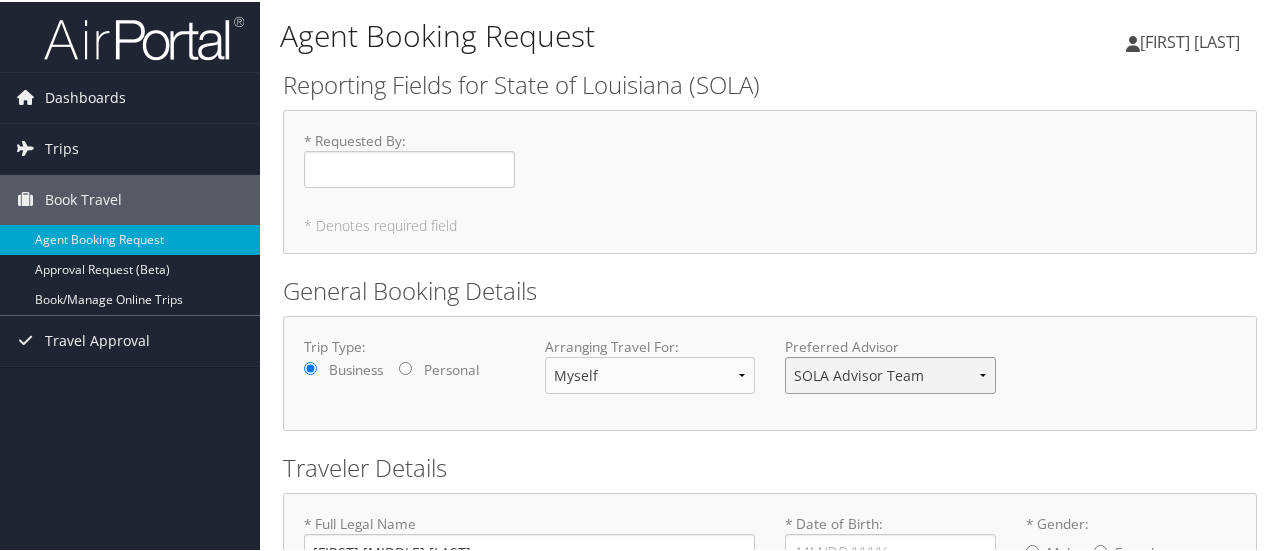 click on "SOLA Advisor Team" at bounding box center [890, 373] 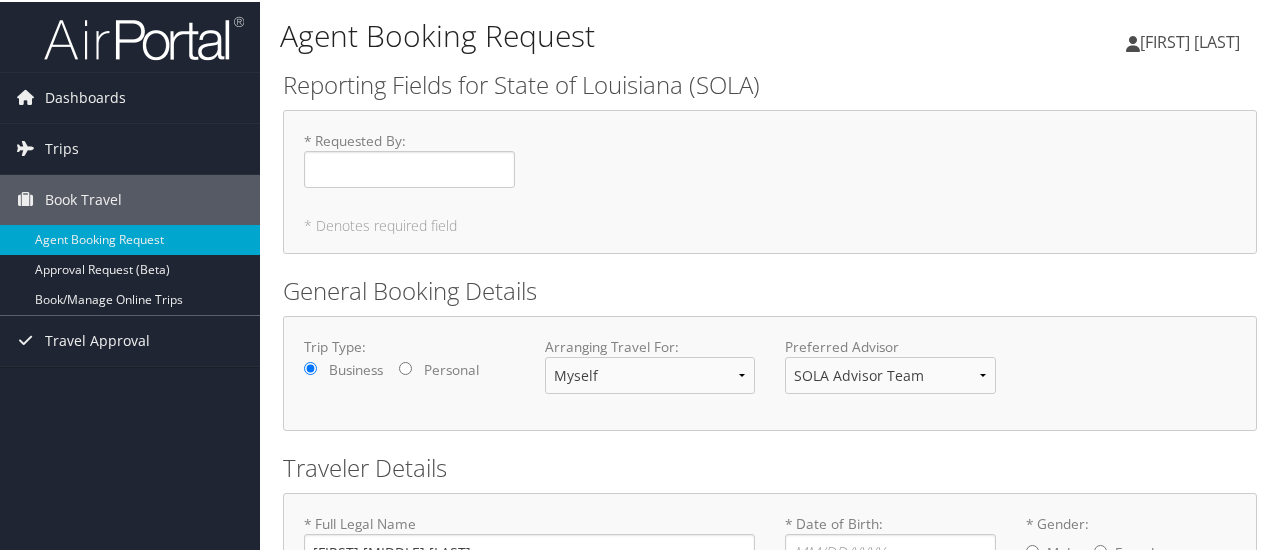 click on "Trip Type:     Business     Personal  Arranging Travel For: Myself Another Traveler Guest Traveler  Preferred Advisor  SOLA Advisor Team You must select an Advisor" at bounding box center (770, 371) 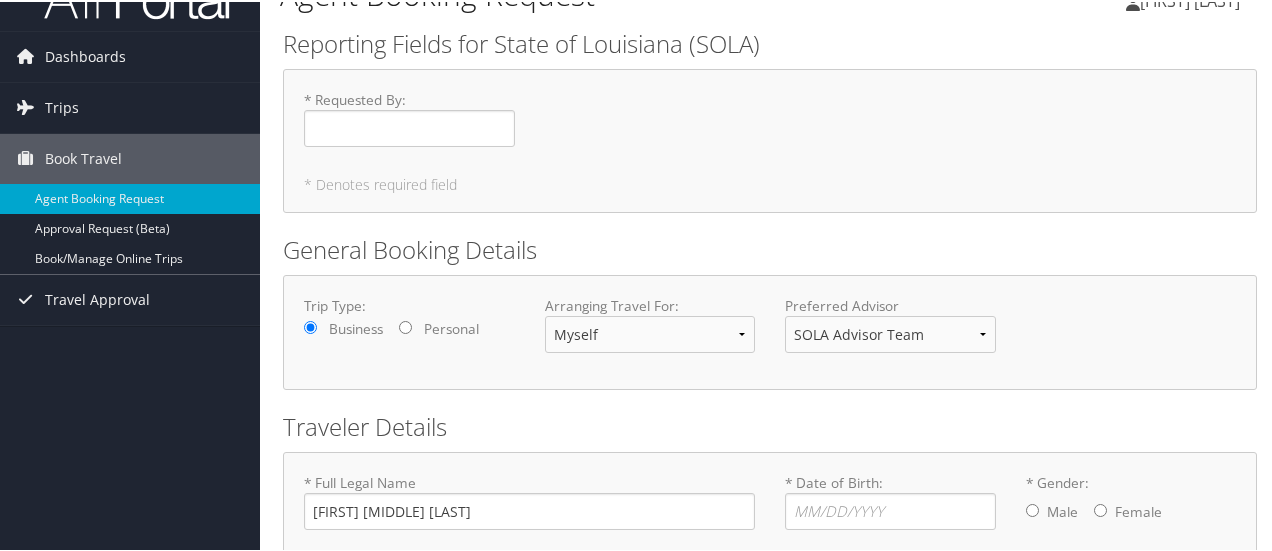 scroll, scrollTop: 101, scrollLeft: 0, axis: vertical 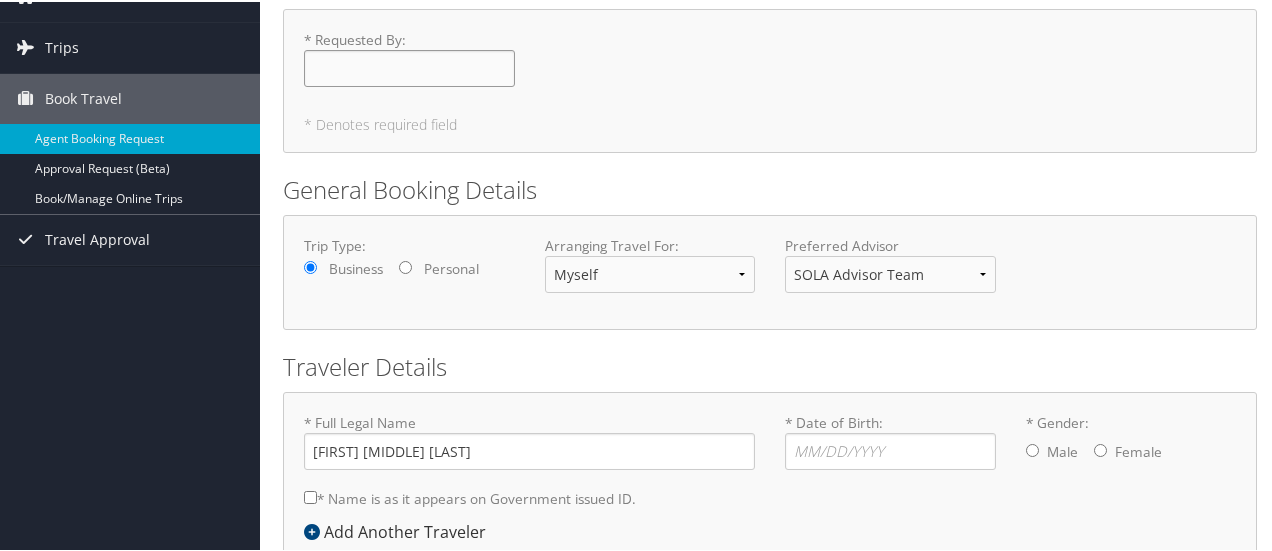 click on "*   Requested By : Required" at bounding box center [409, 66] 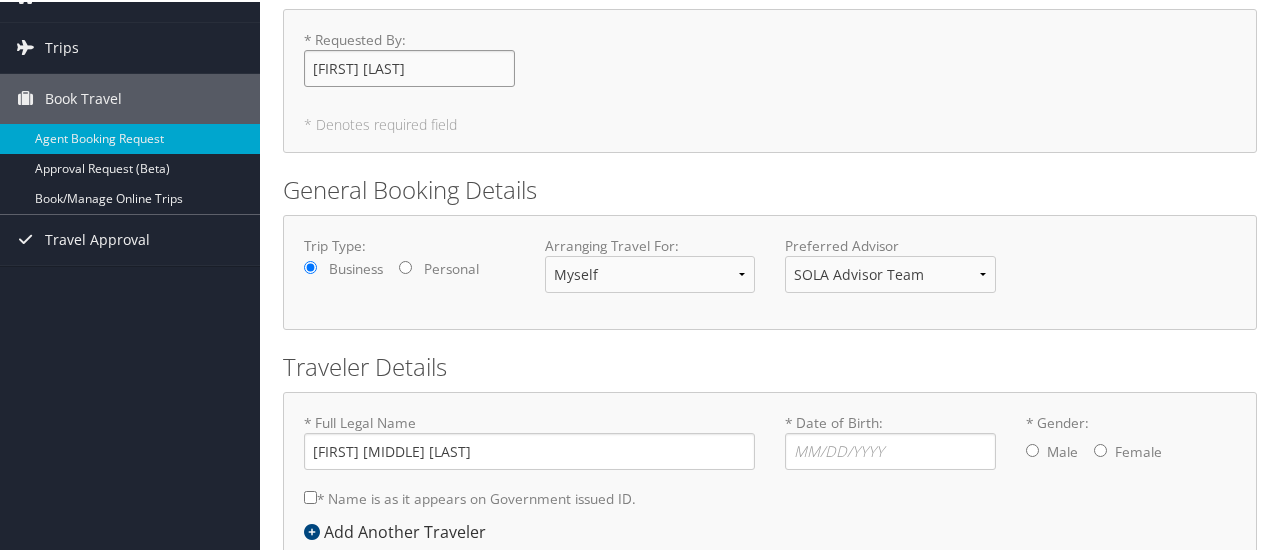 type on "[FIRST] [LAST]" 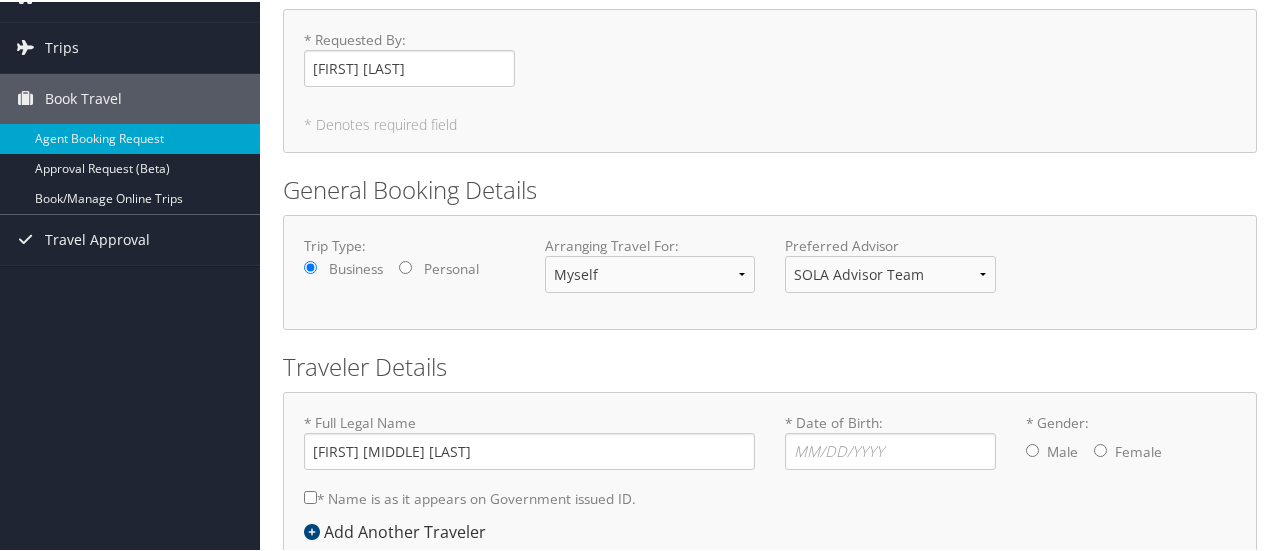 click on "*   Requested By : Nicholas Stange Required" at bounding box center [770, 64] 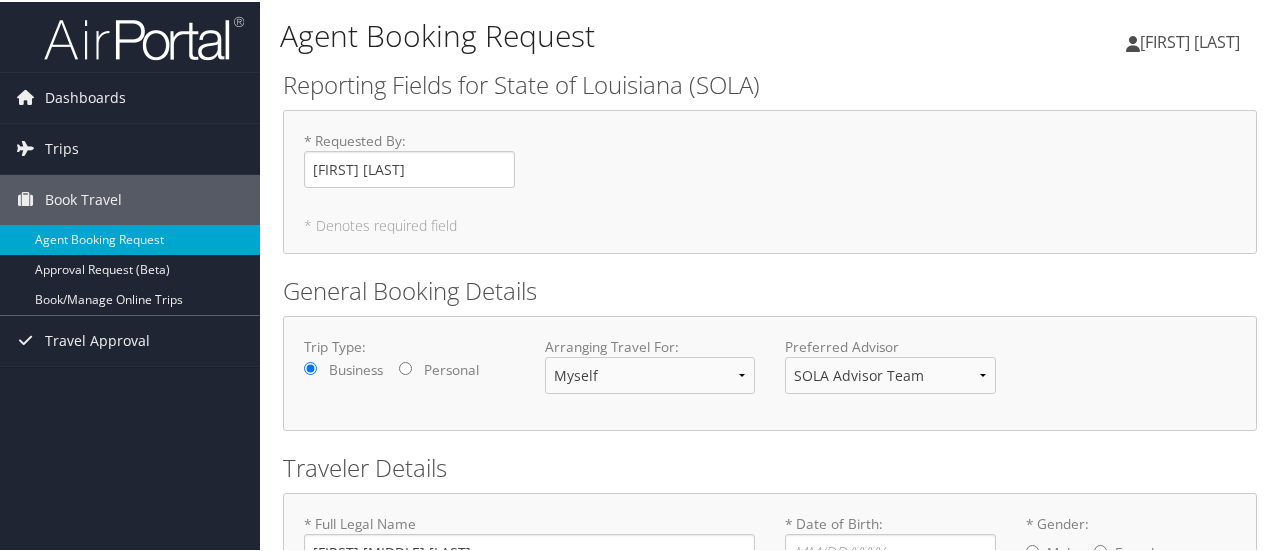 scroll, scrollTop: 0, scrollLeft: 0, axis: both 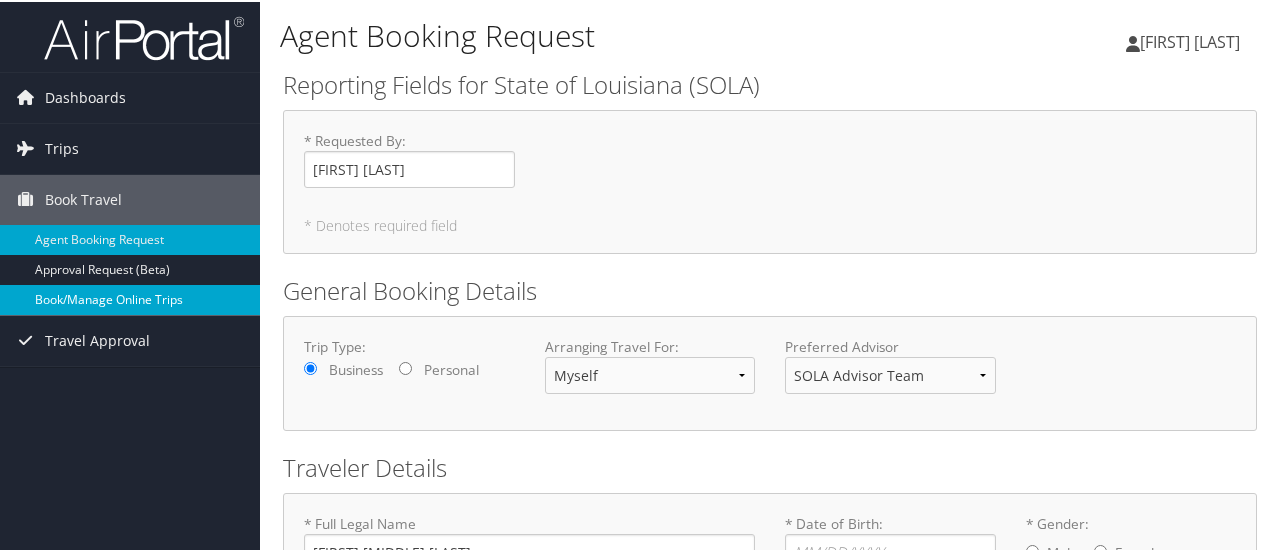 click on "Book/Manage Online Trips" at bounding box center [130, 298] 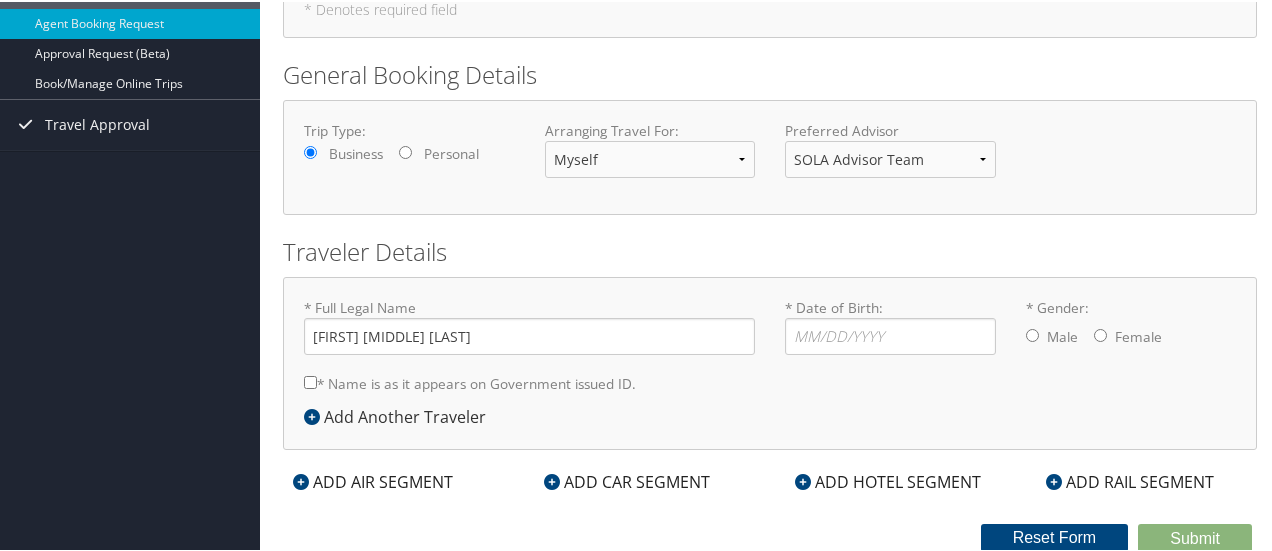 scroll, scrollTop: 217, scrollLeft: 0, axis: vertical 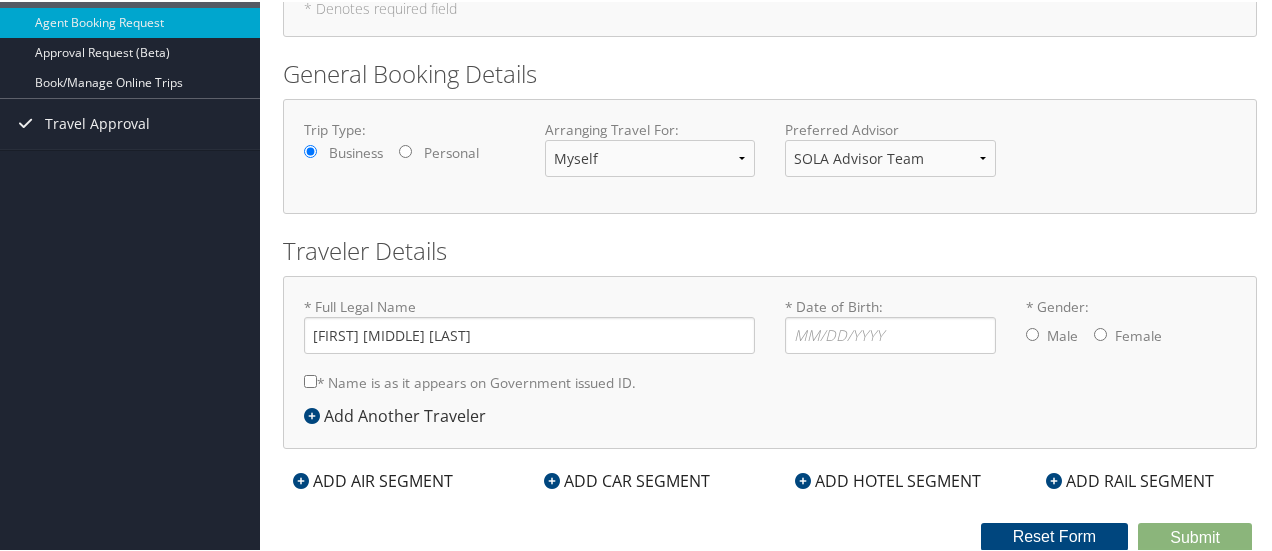 click on "Personal" at bounding box center (405, 149) 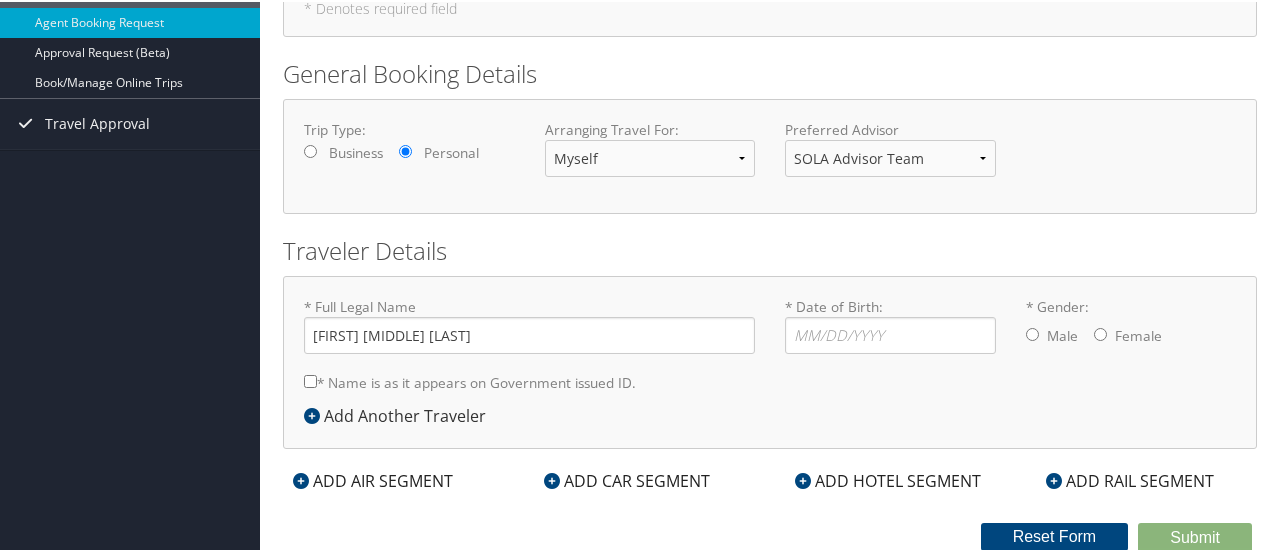 click on "Business" at bounding box center [310, 149] 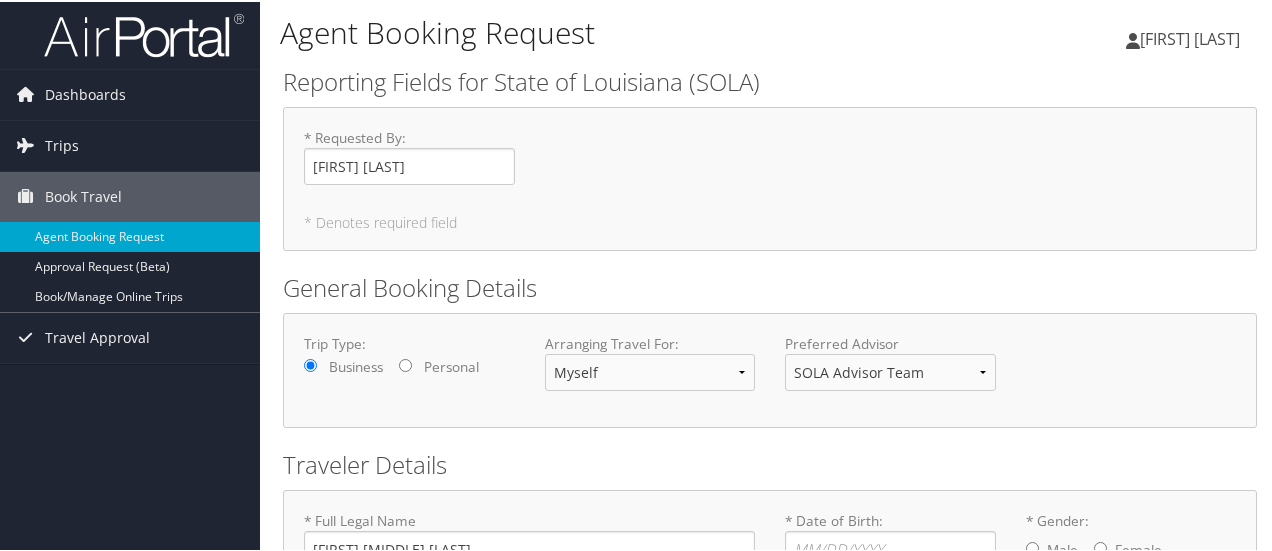 scroll, scrollTop: 0, scrollLeft: 0, axis: both 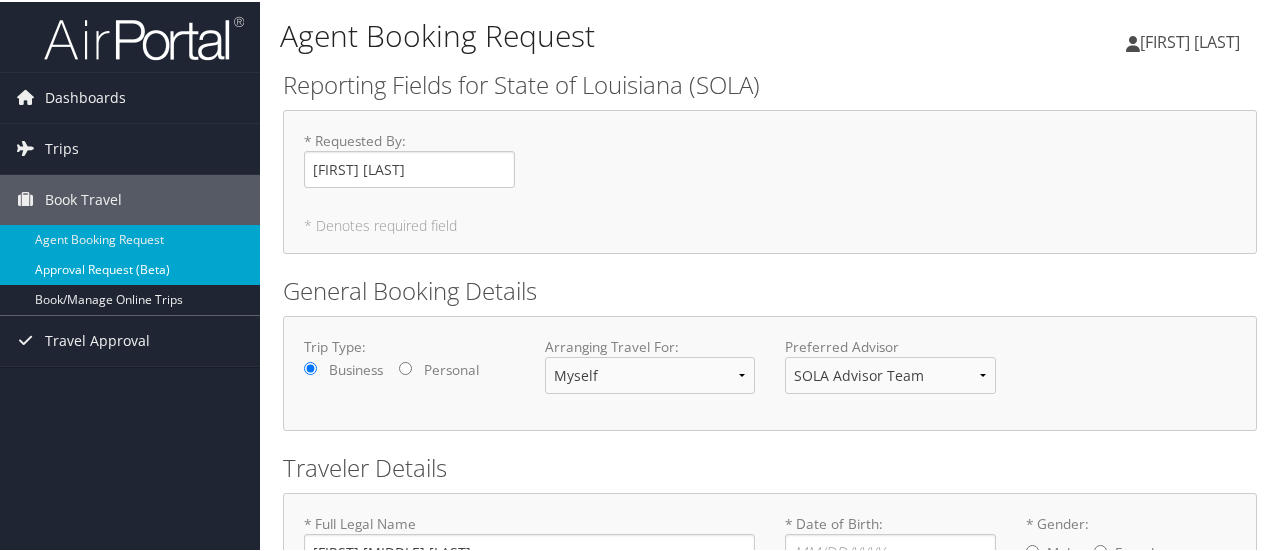 click on "Approval Request (Beta)" at bounding box center [130, 268] 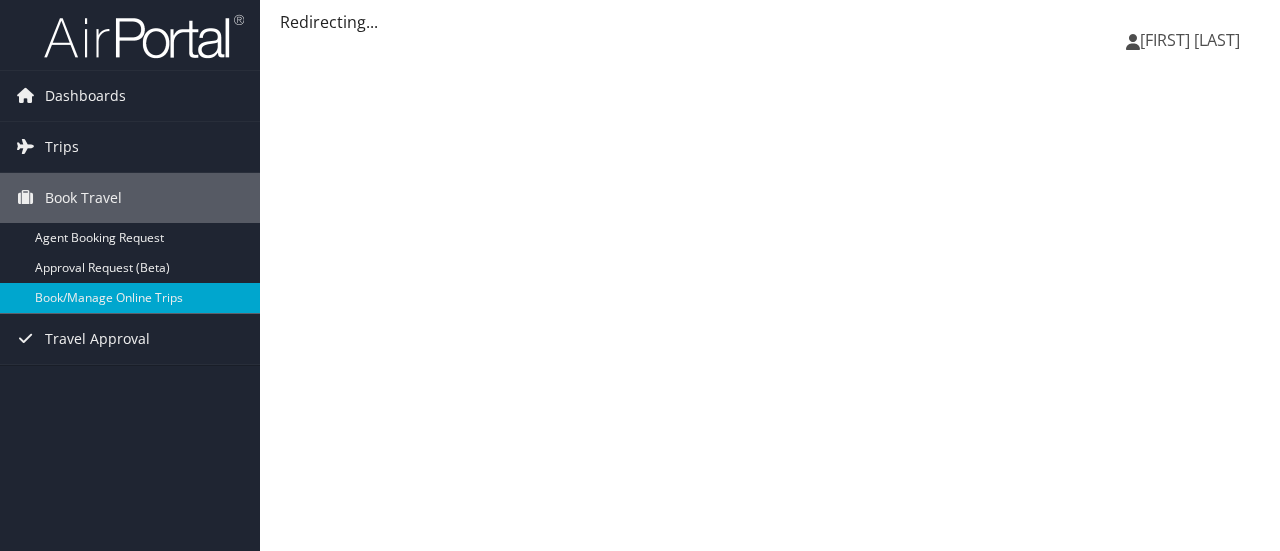 scroll, scrollTop: 0, scrollLeft: 0, axis: both 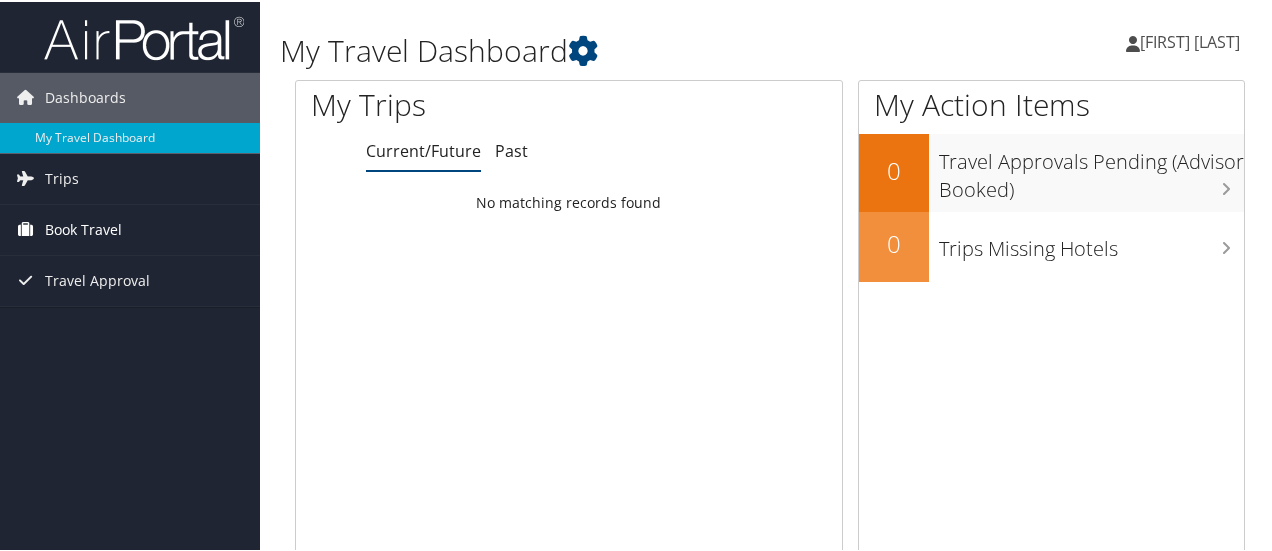 click on "Book Travel" at bounding box center [83, 228] 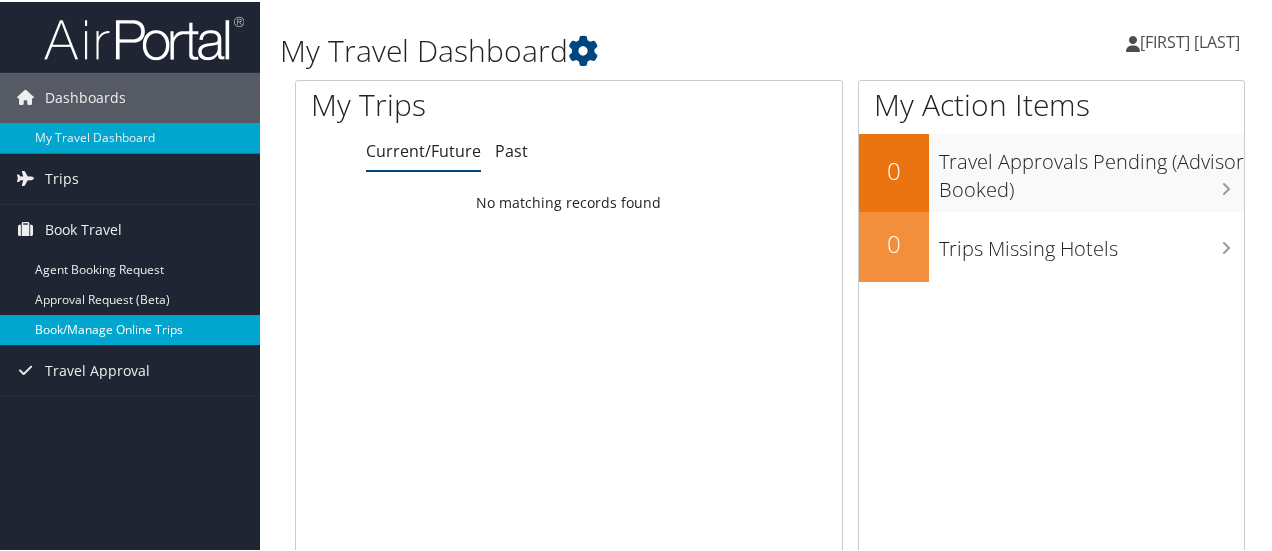 click on "Book/Manage Online Trips" at bounding box center [130, 328] 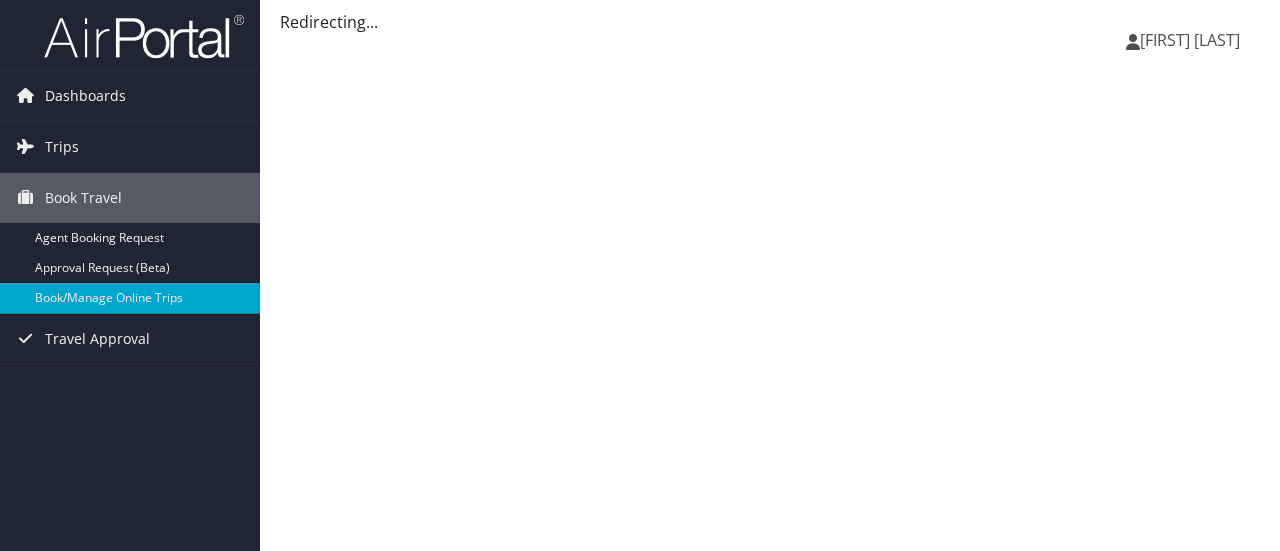 scroll, scrollTop: 0, scrollLeft: 0, axis: both 